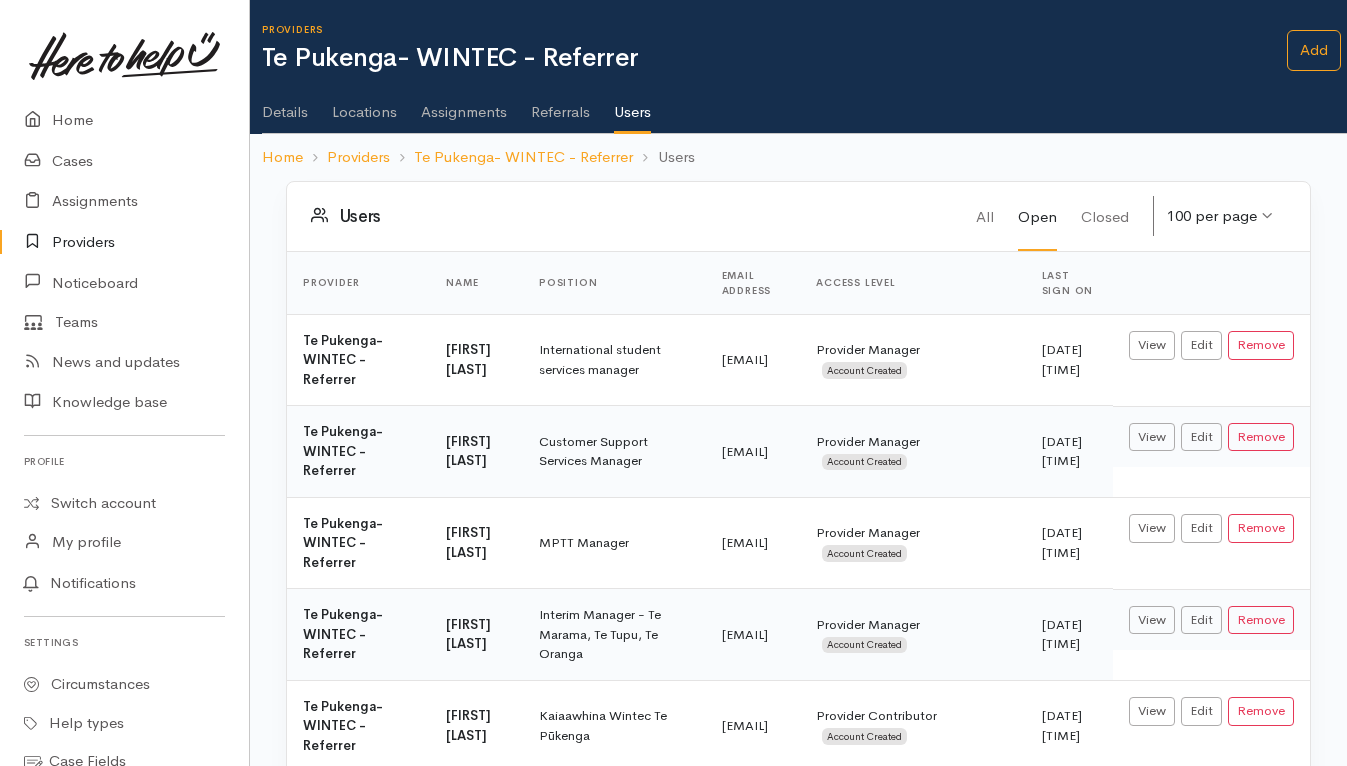 scroll, scrollTop: 0, scrollLeft: 0, axis: both 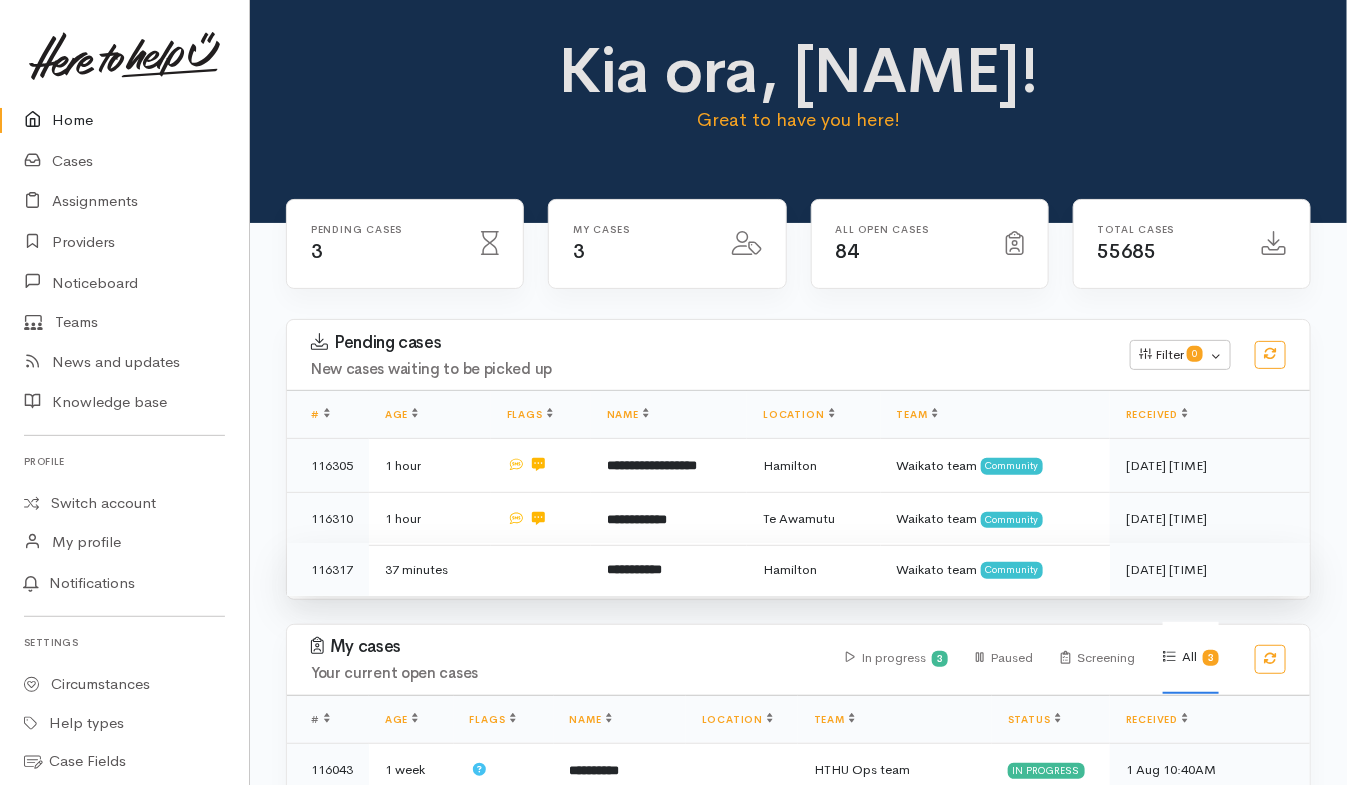 click at bounding box center [541, 569] 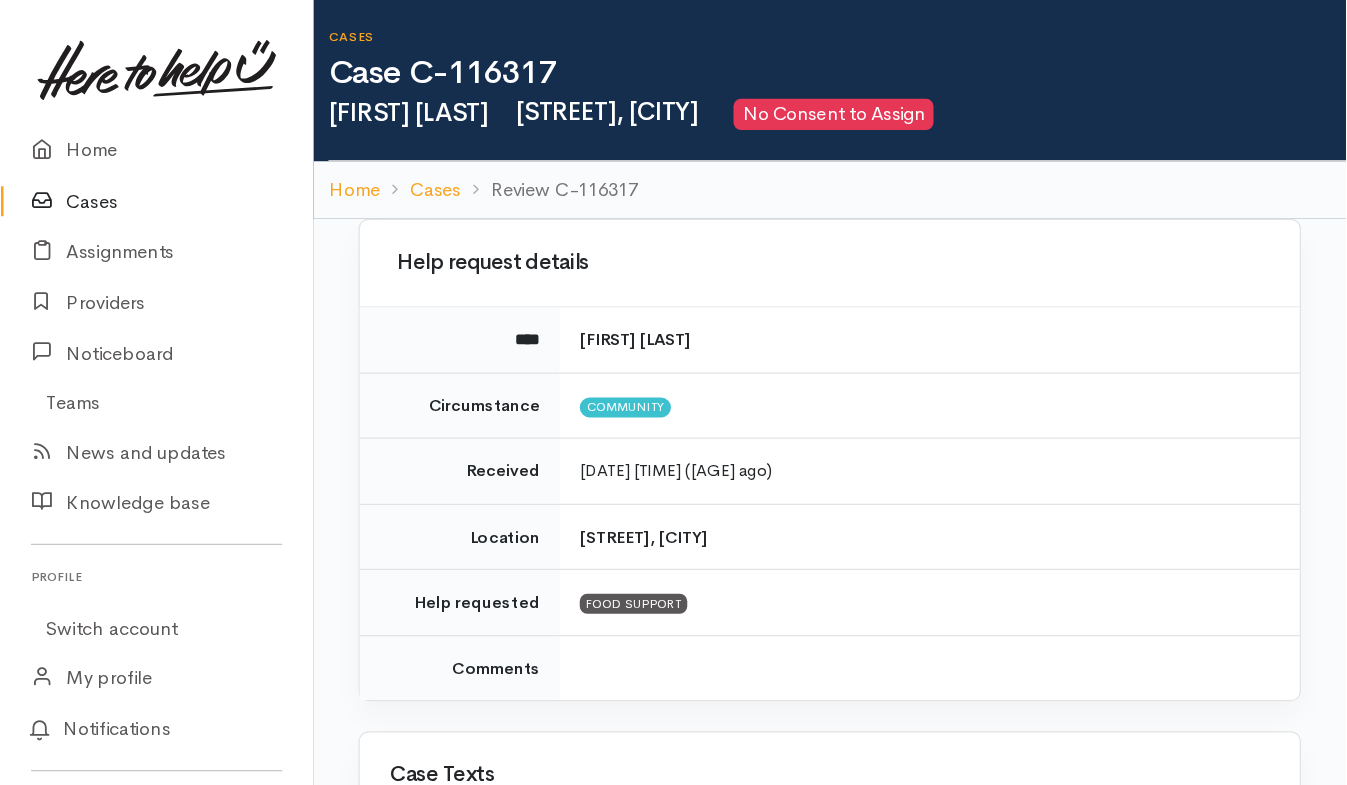 scroll, scrollTop: 0, scrollLeft: 0, axis: both 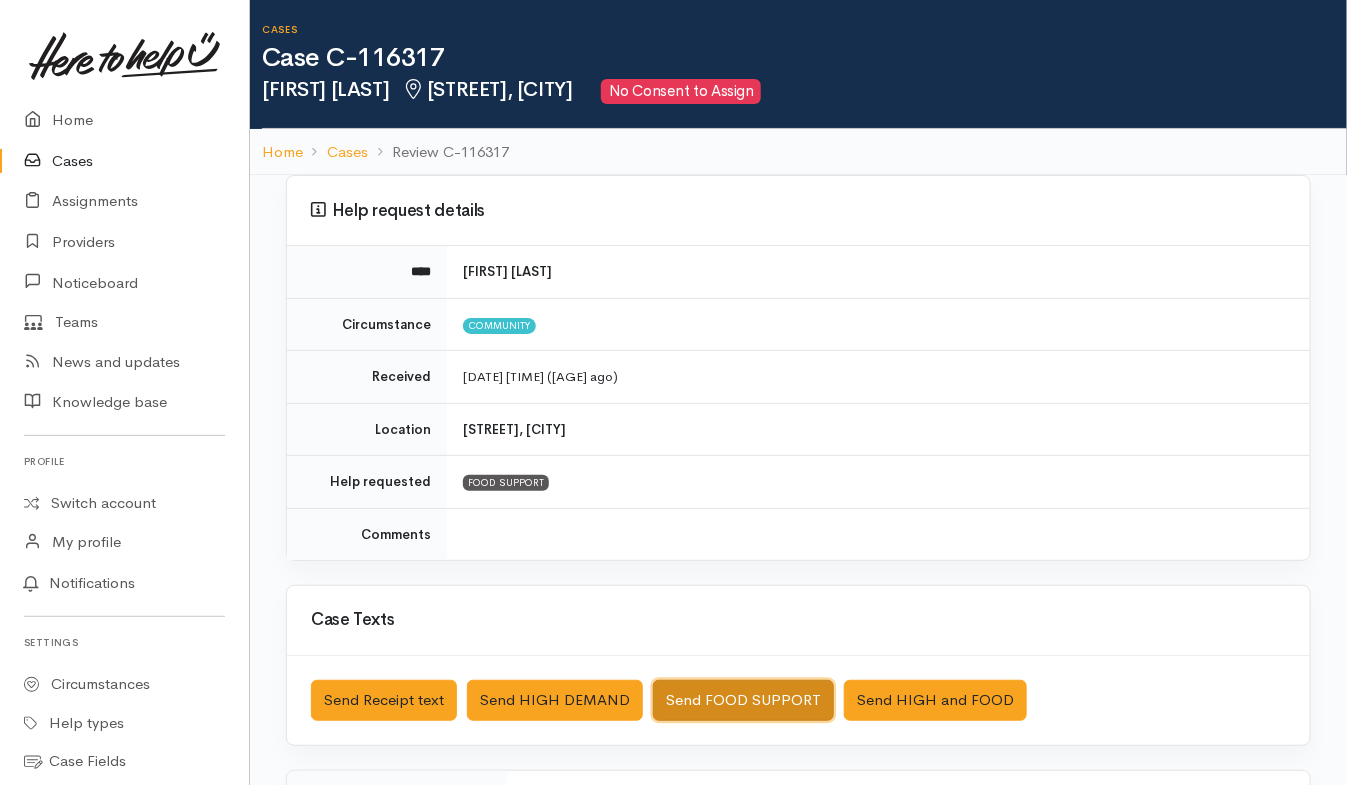 click on "Send FOOD SUPPORT" at bounding box center (743, 700) 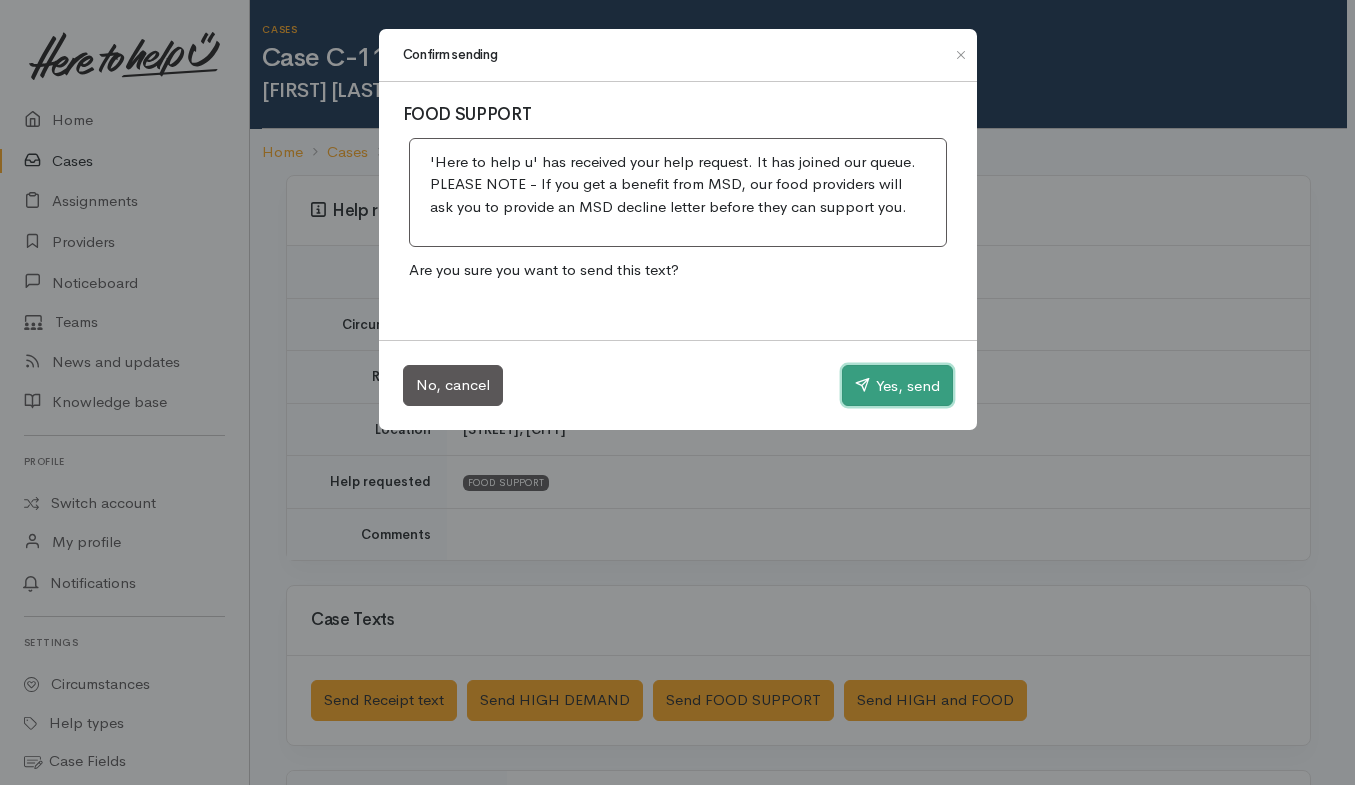 click on "Yes, send" at bounding box center (897, 386) 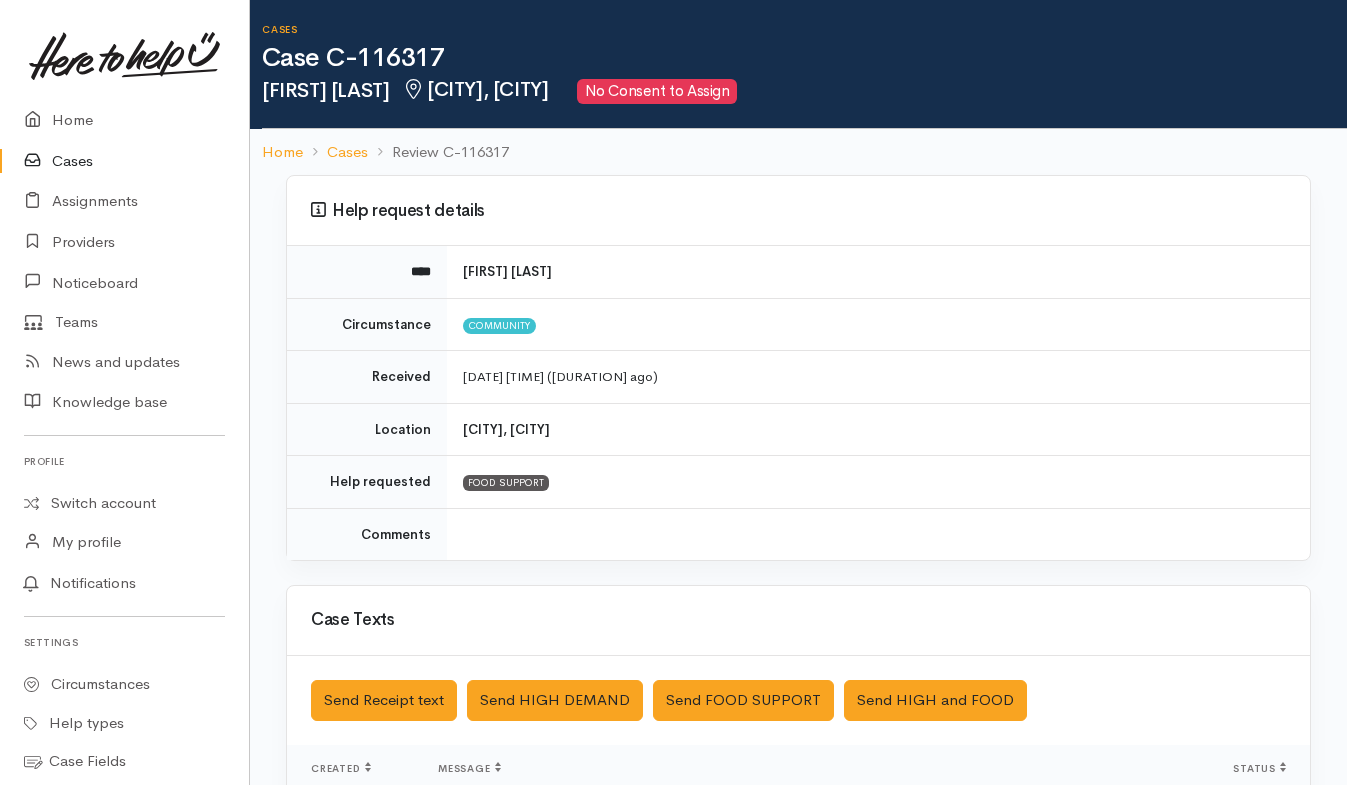 scroll, scrollTop: 0, scrollLeft: 0, axis: both 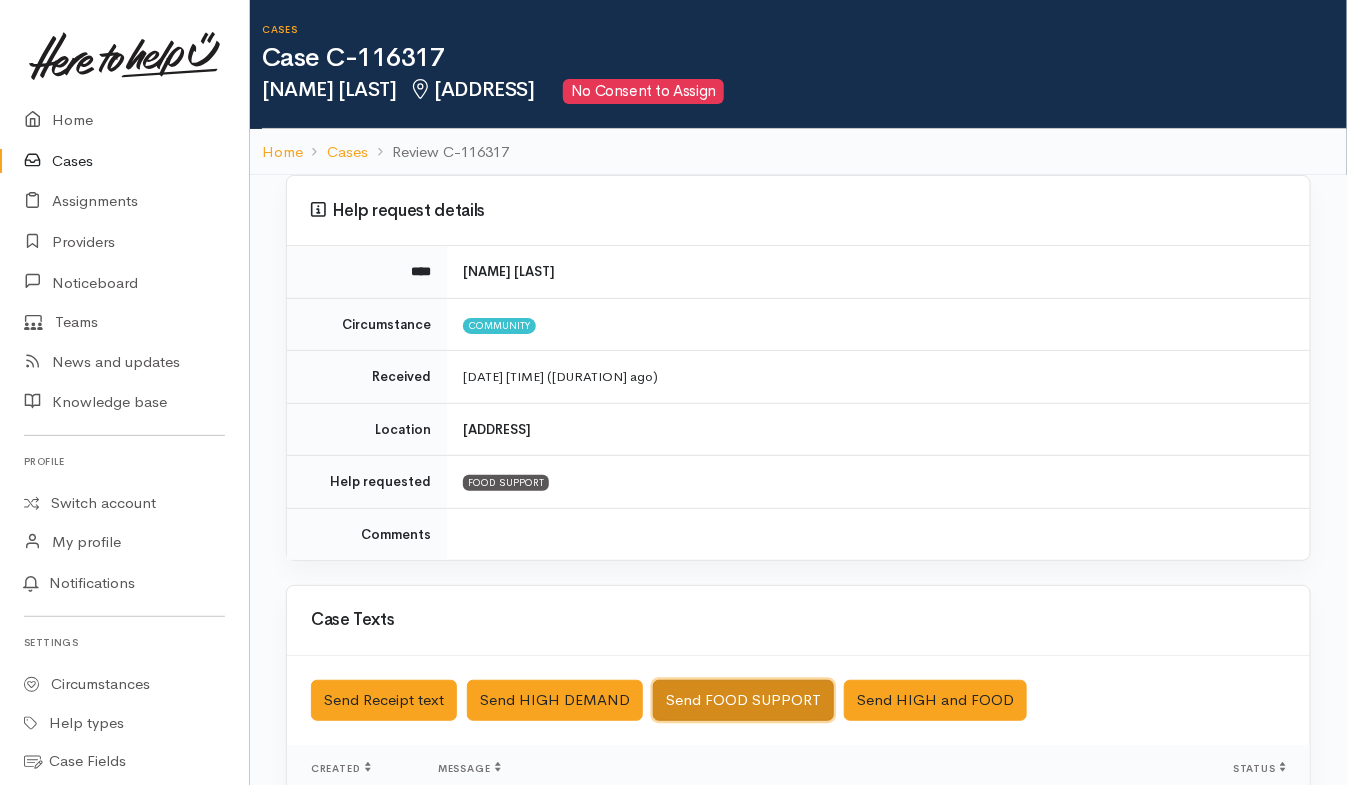 click on "Send FOOD SUPPORT" at bounding box center (743, 700) 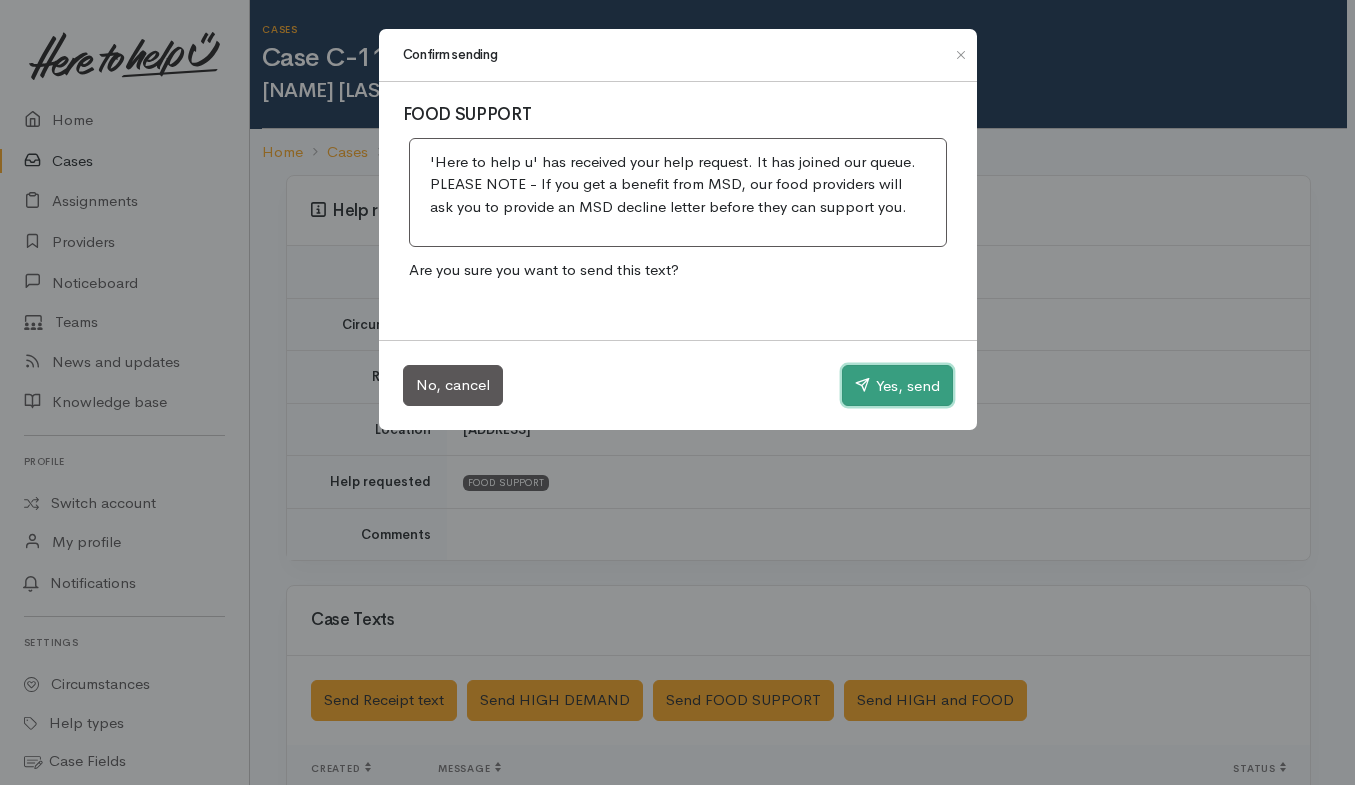click on "Yes, send" at bounding box center (897, 386) 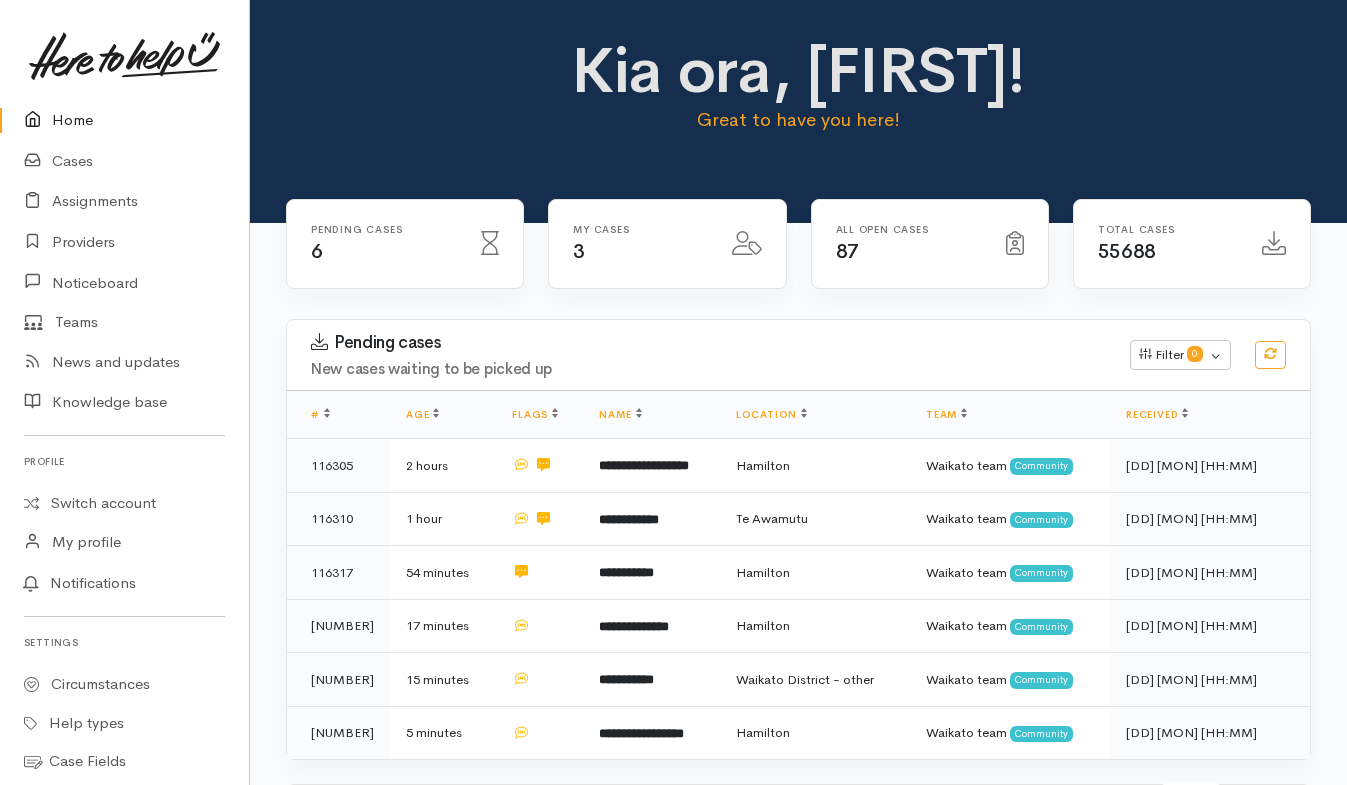 scroll, scrollTop: 0, scrollLeft: 0, axis: both 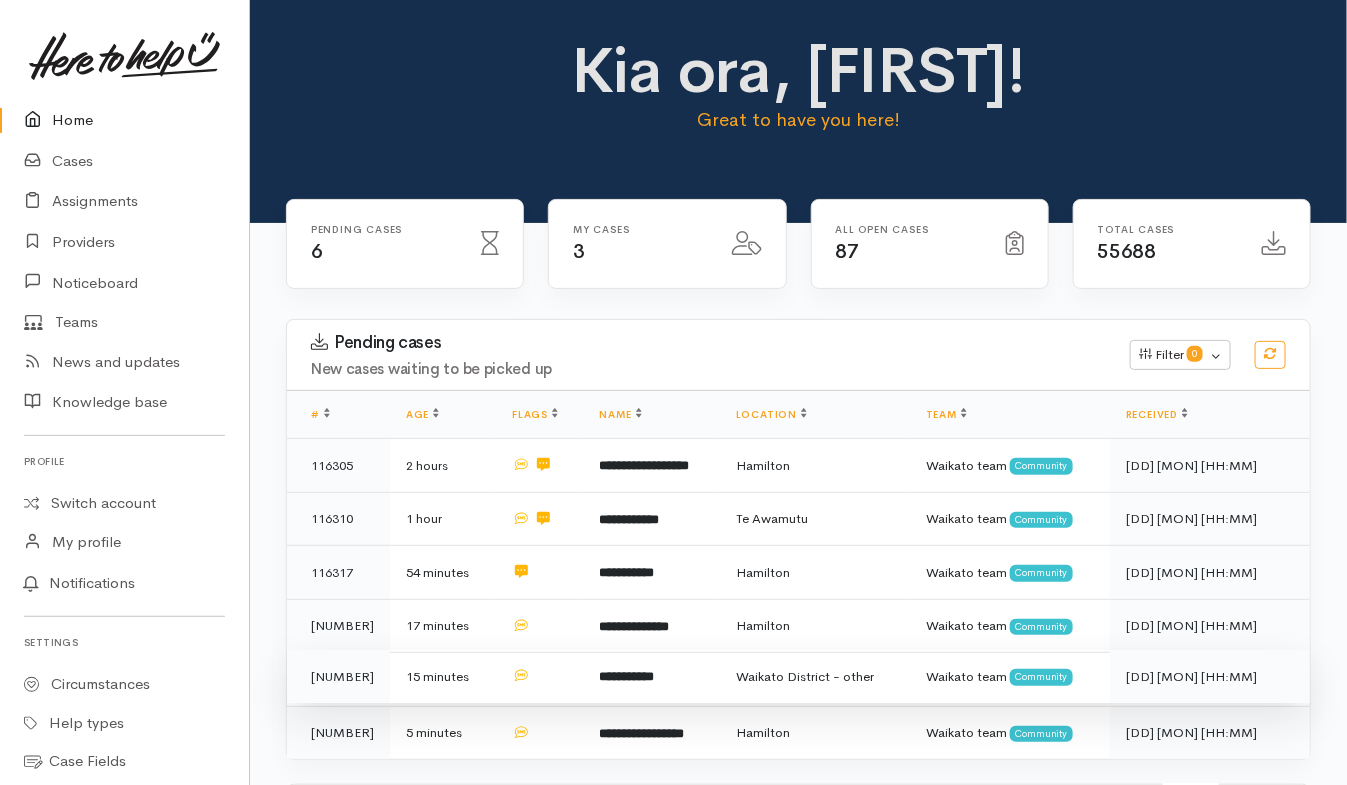 click at bounding box center (539, 677) 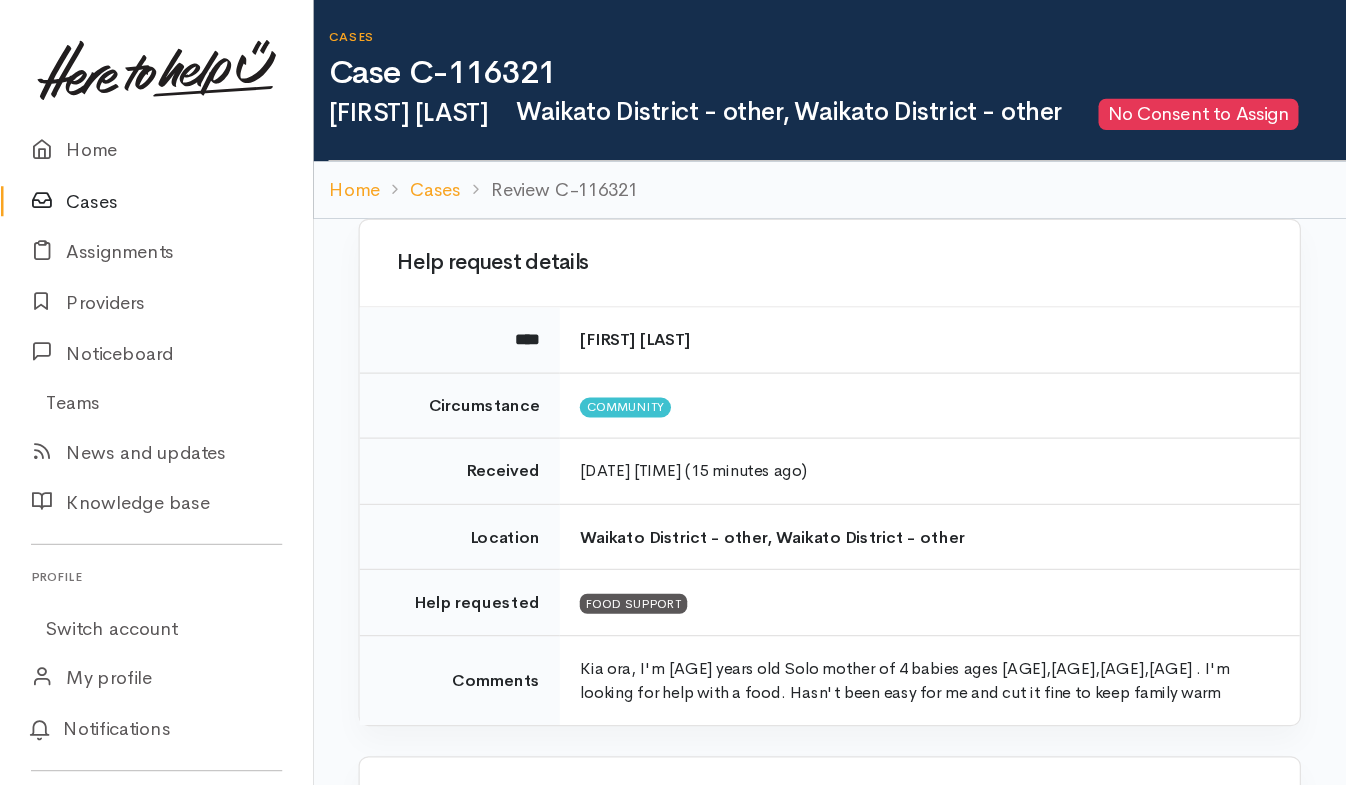 scroll, scrollTop: 0, scrollLeft: 0, axis: both 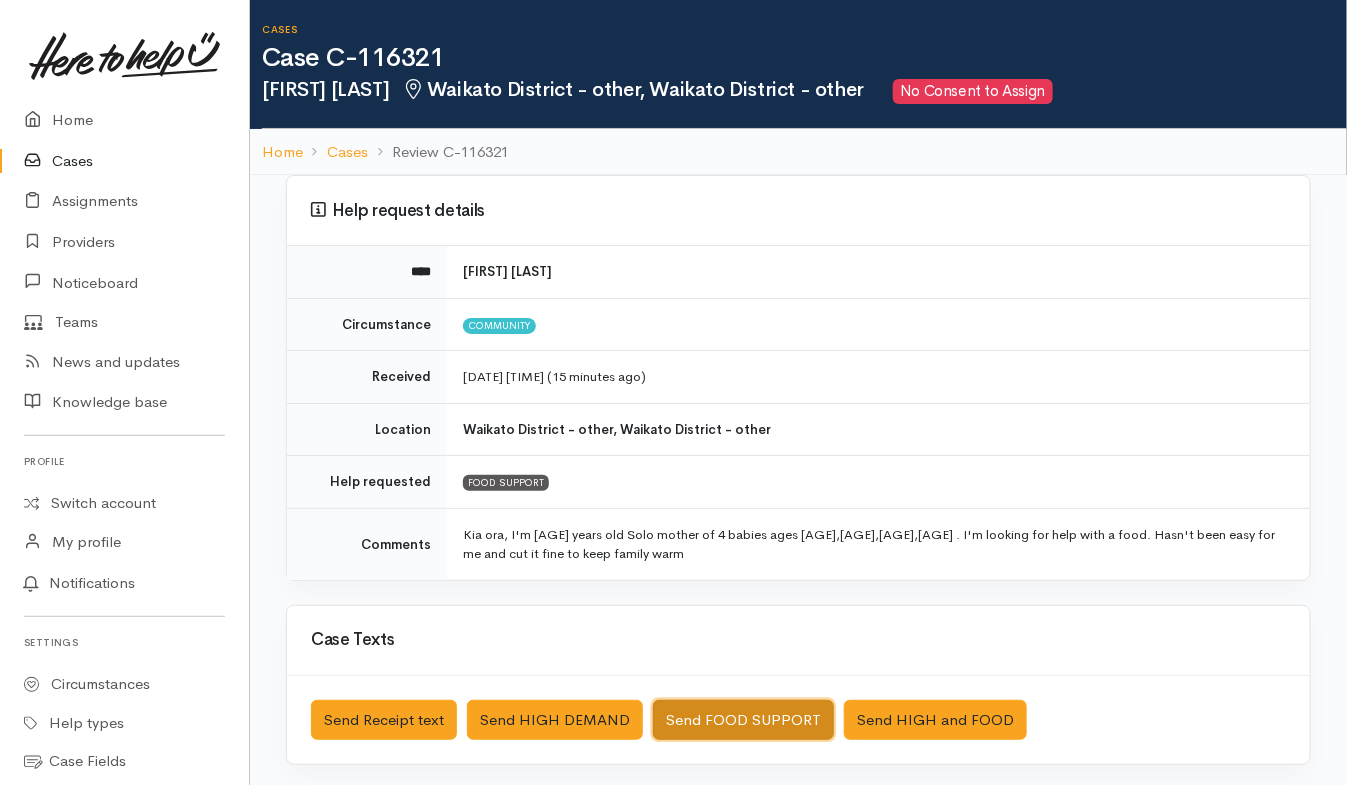 click on "Send FOOD SUPPORT" at bounding box center [743, 720] 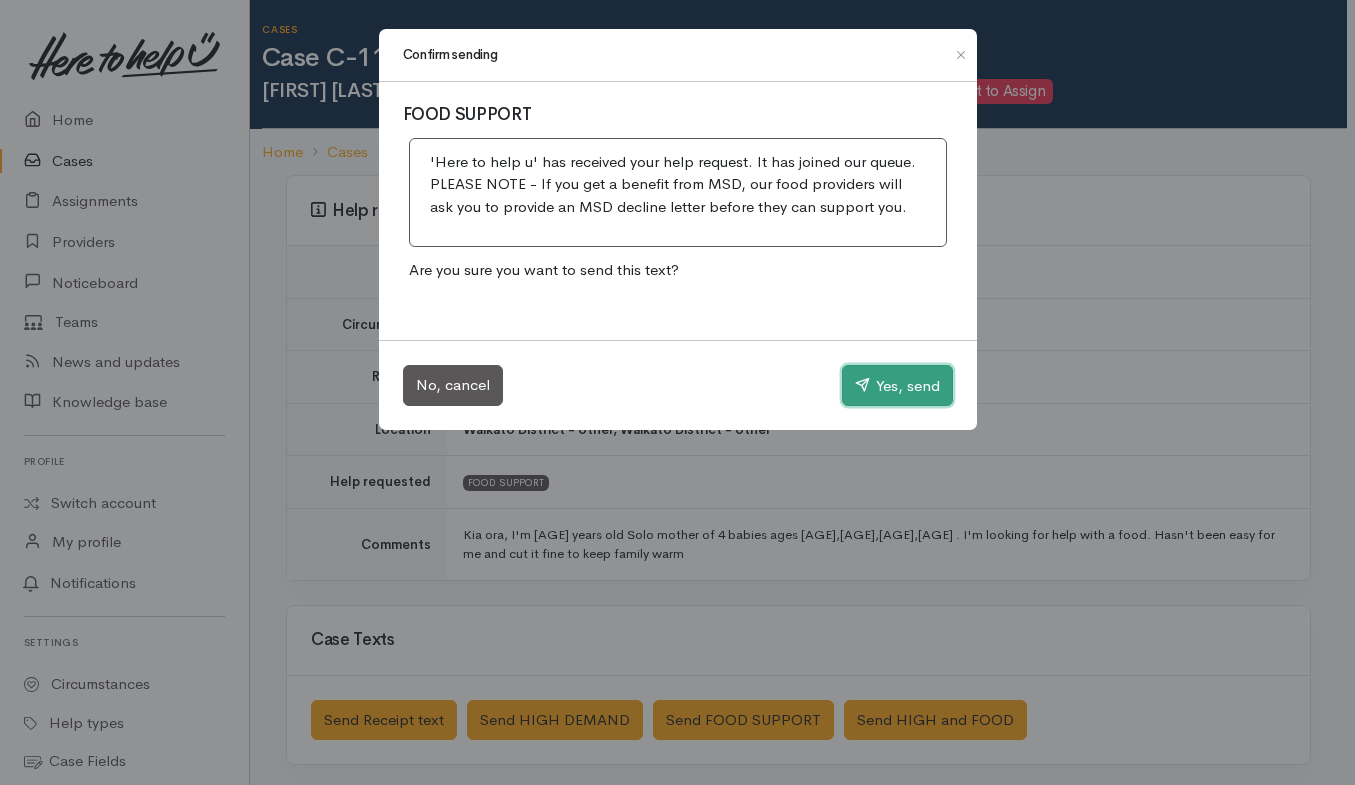 click on "Yes, send" at bounding box center (897, 386) 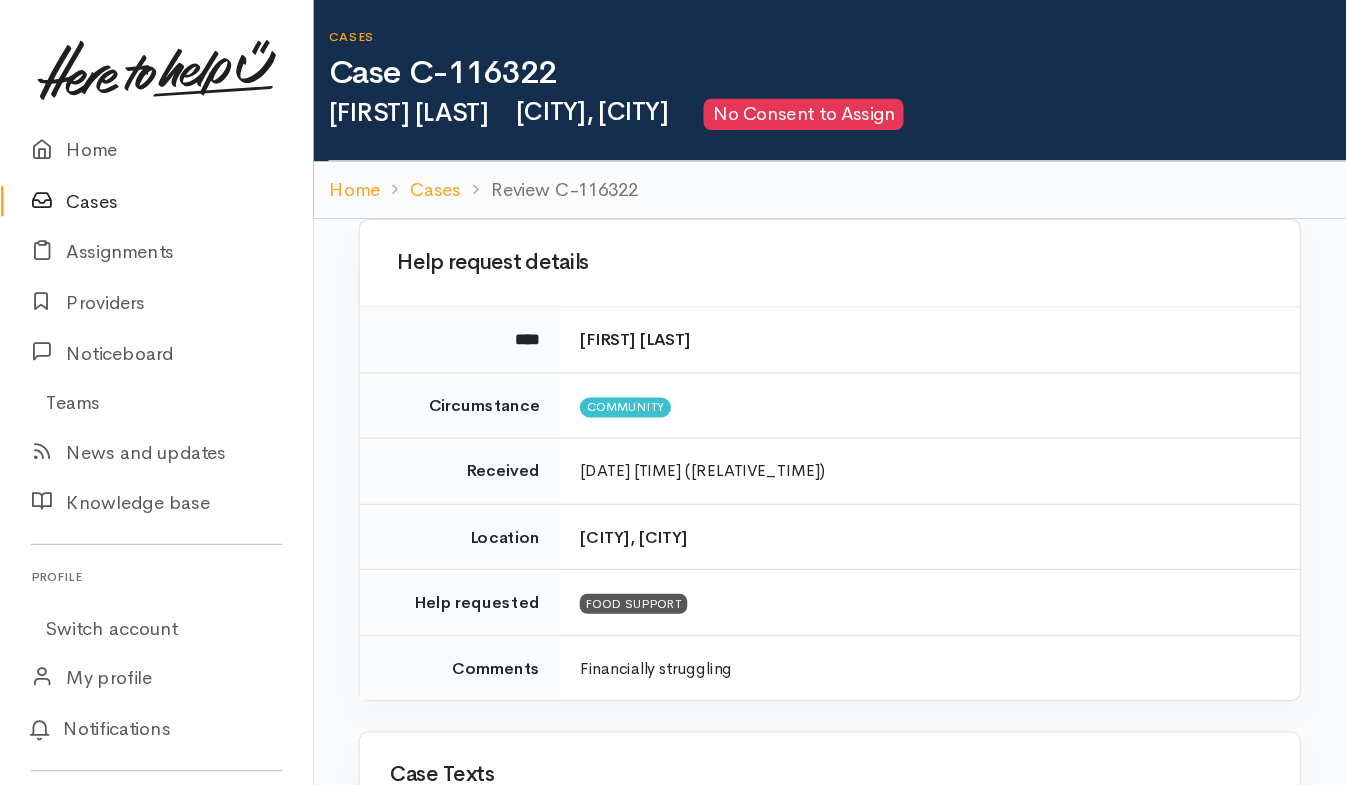 scroll, scrollTop: 0, scrollLeft: 0, axis: both 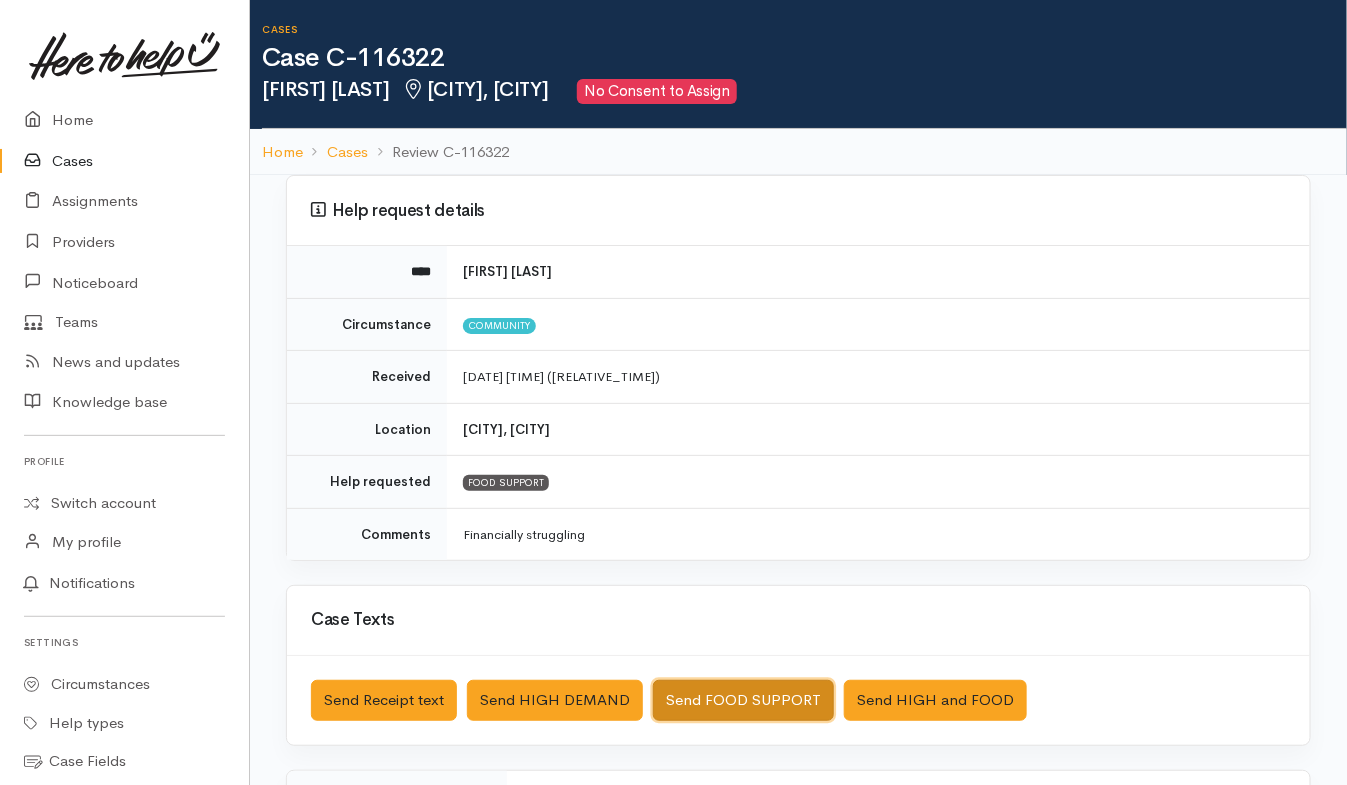 click on "Send FOOD SUPPORT" at bounding box center (743, 700) 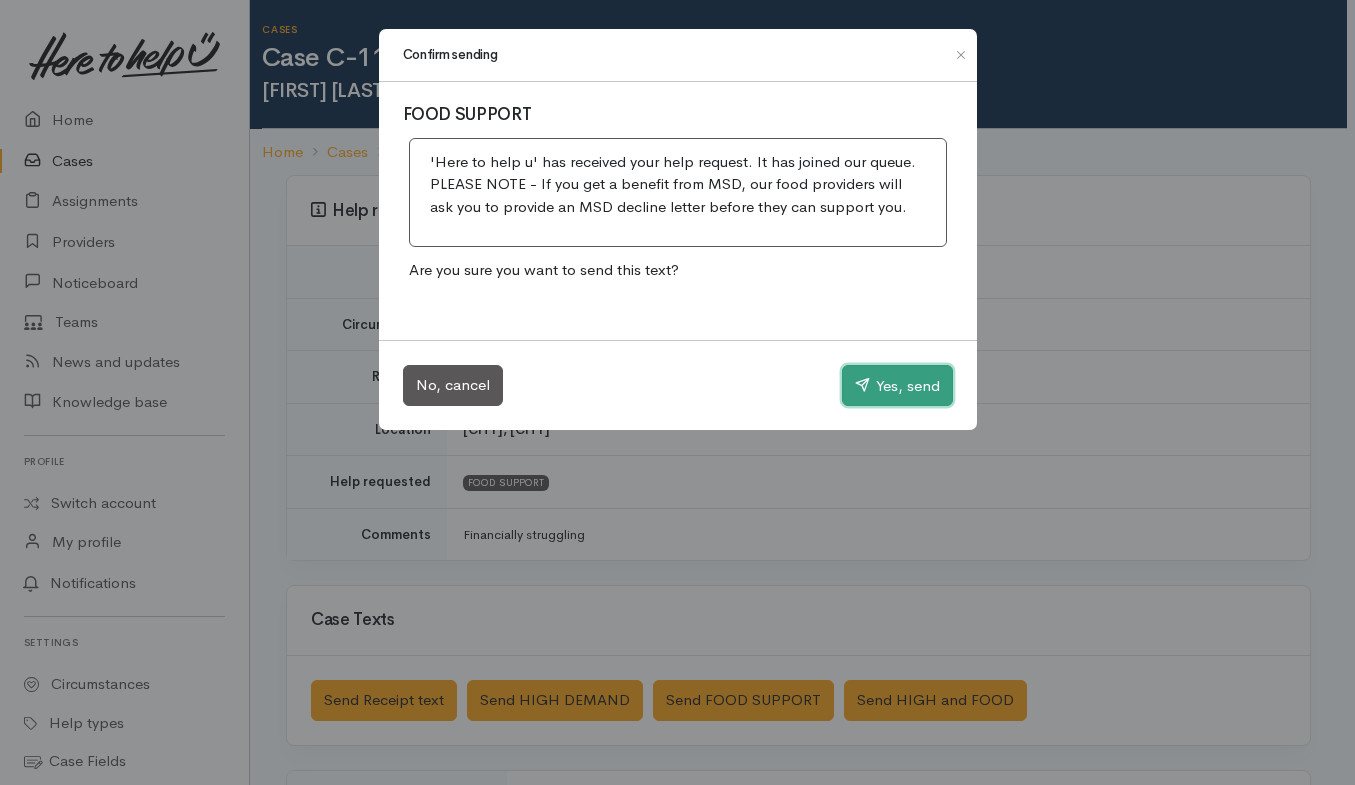 click on "Yes, send" at bounding box center [897, 386] 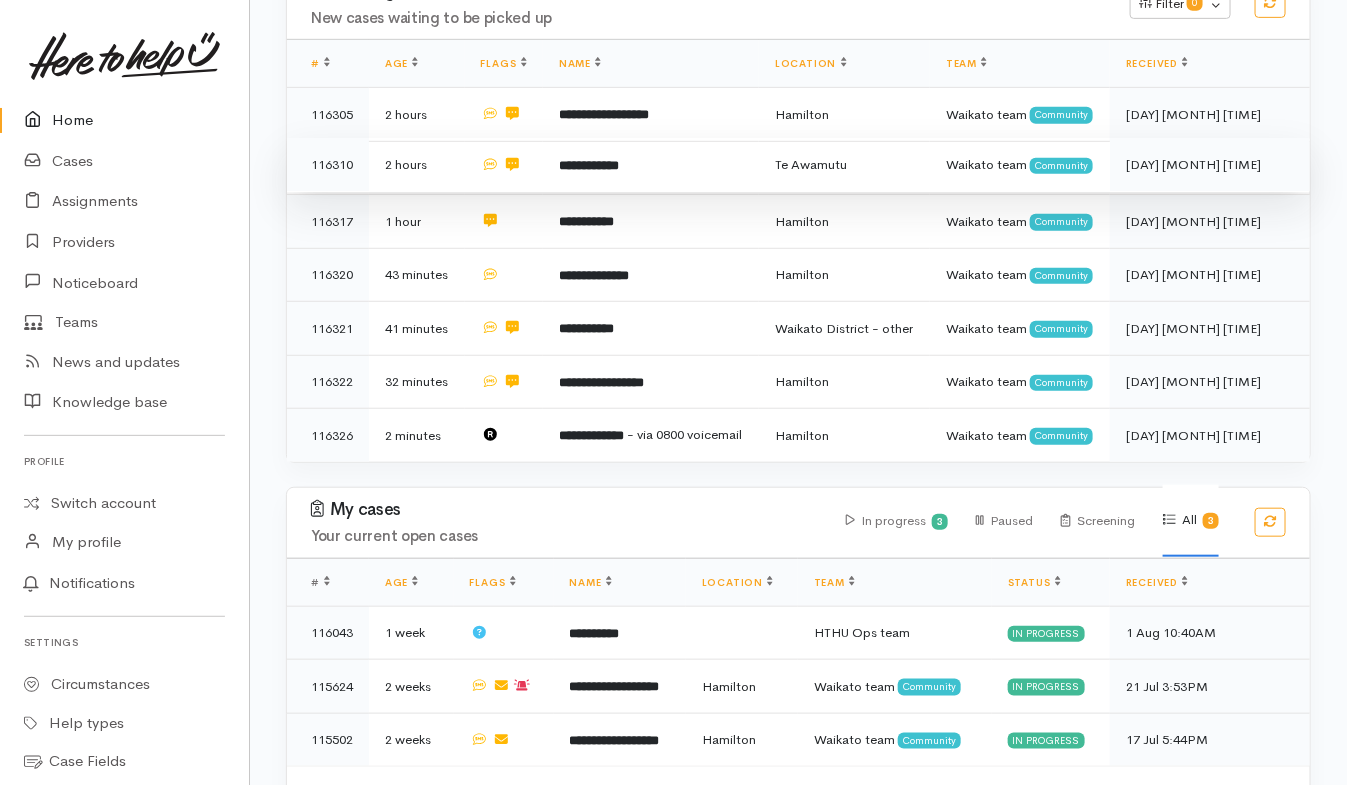 scroll, scrollTop: 352, scrollLeft: 0, axis: vertical 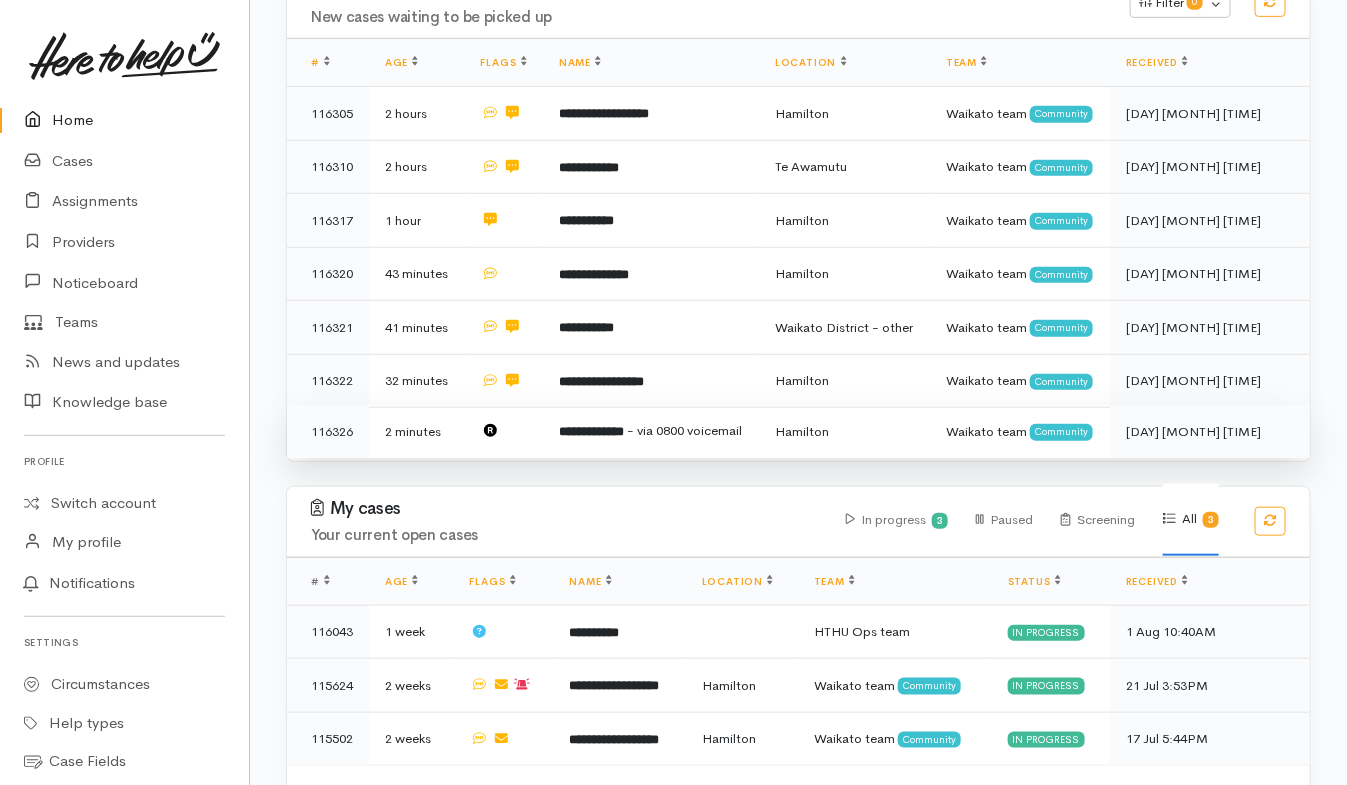 click at bounding box center (504, 431) 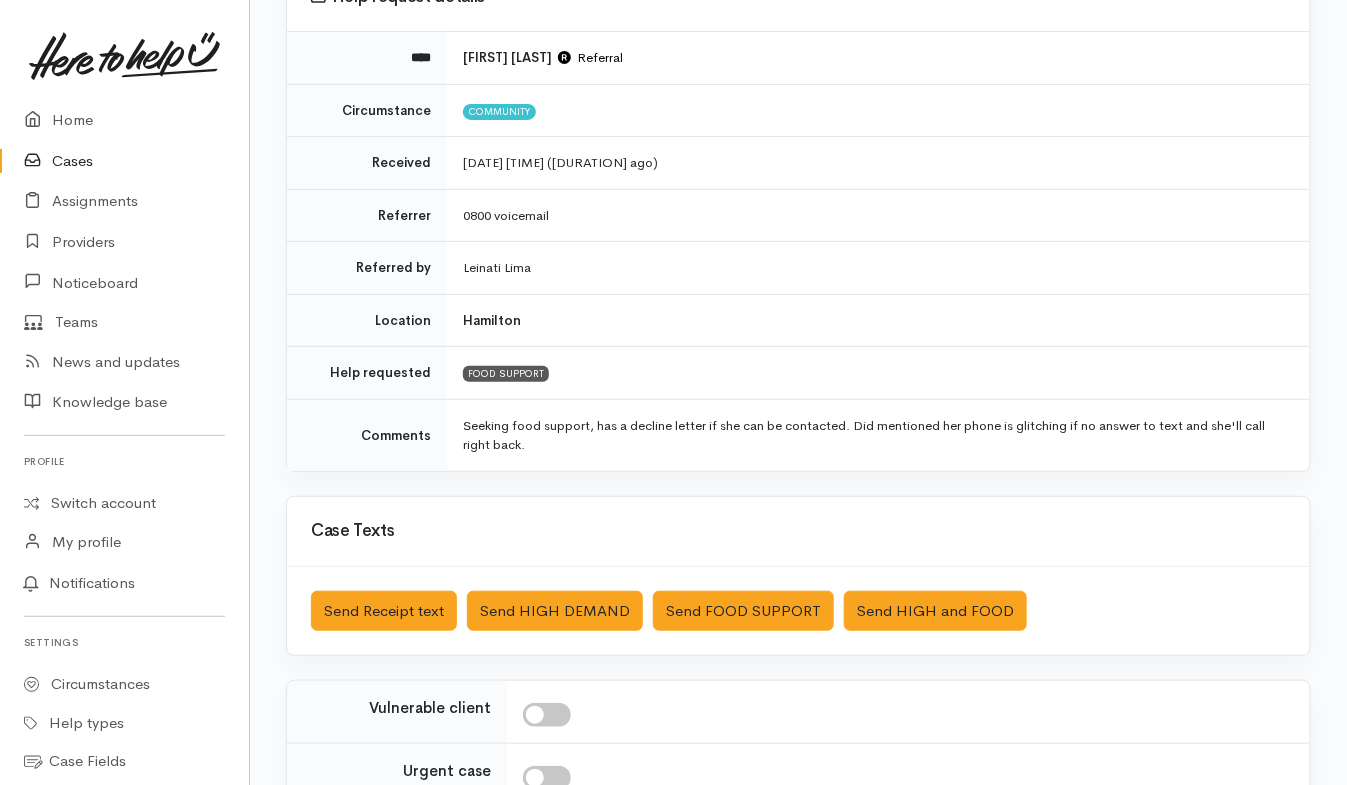 scroll, scrollTop: 229, scrollLeft: 0, axis: vertical 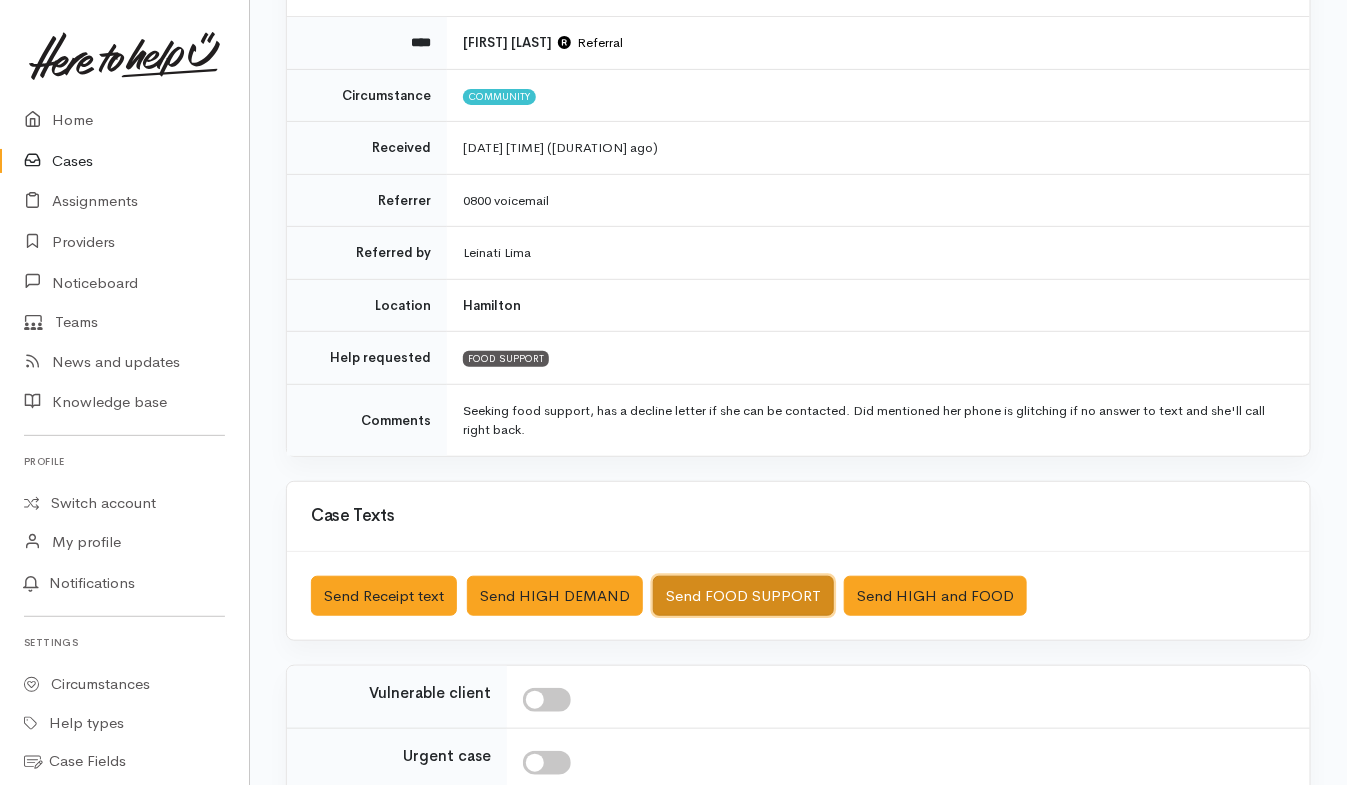 click on "Send FOOD SUPPORT" at bounding box center (743, 596) 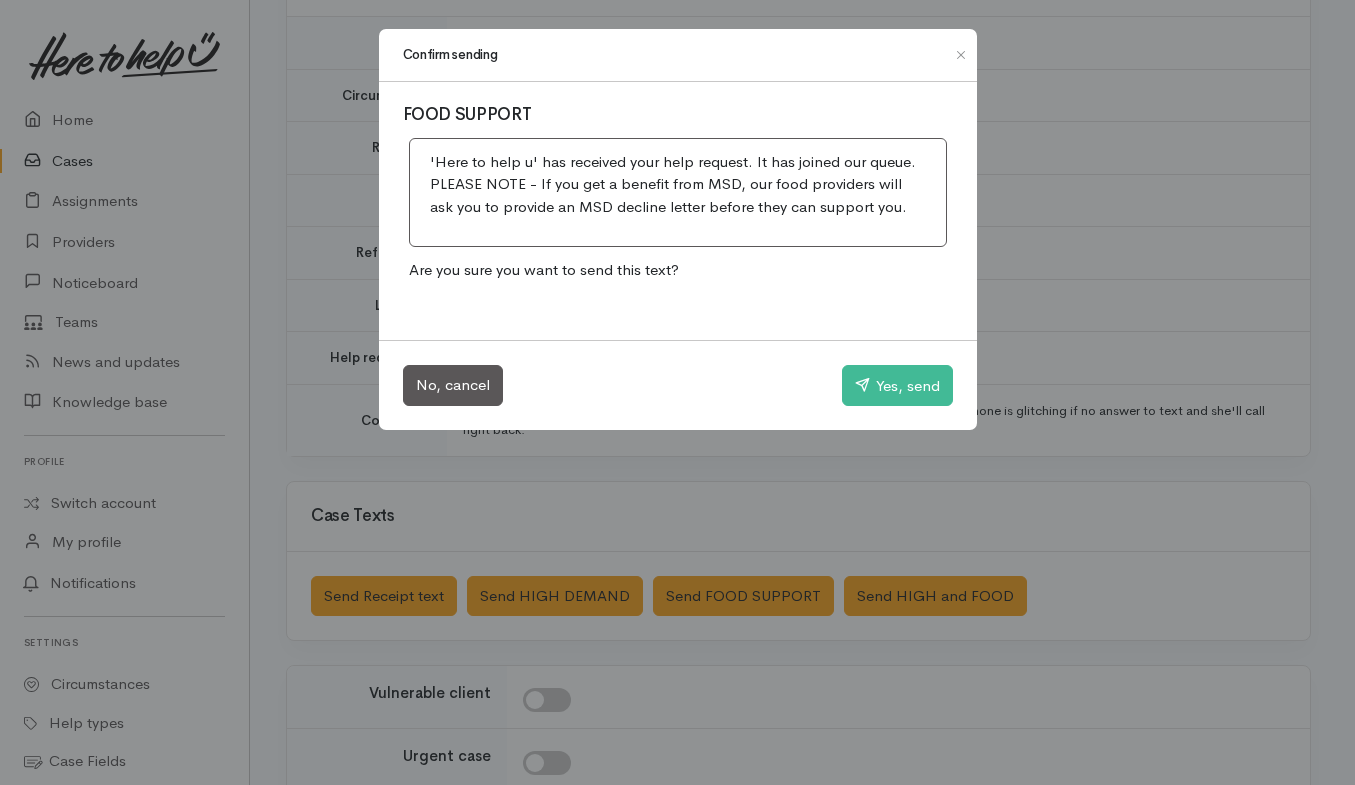 click on "FOOD SUPPORT
'Here to help u' has received your help request. It has joined our queue. PLEASE NOTE - If you get a benefit from MSD, our food providers will ask you to provide an MSD decline letter before they can support you.
Are you sure you want to send this text?" at bounding box center [678, 211] 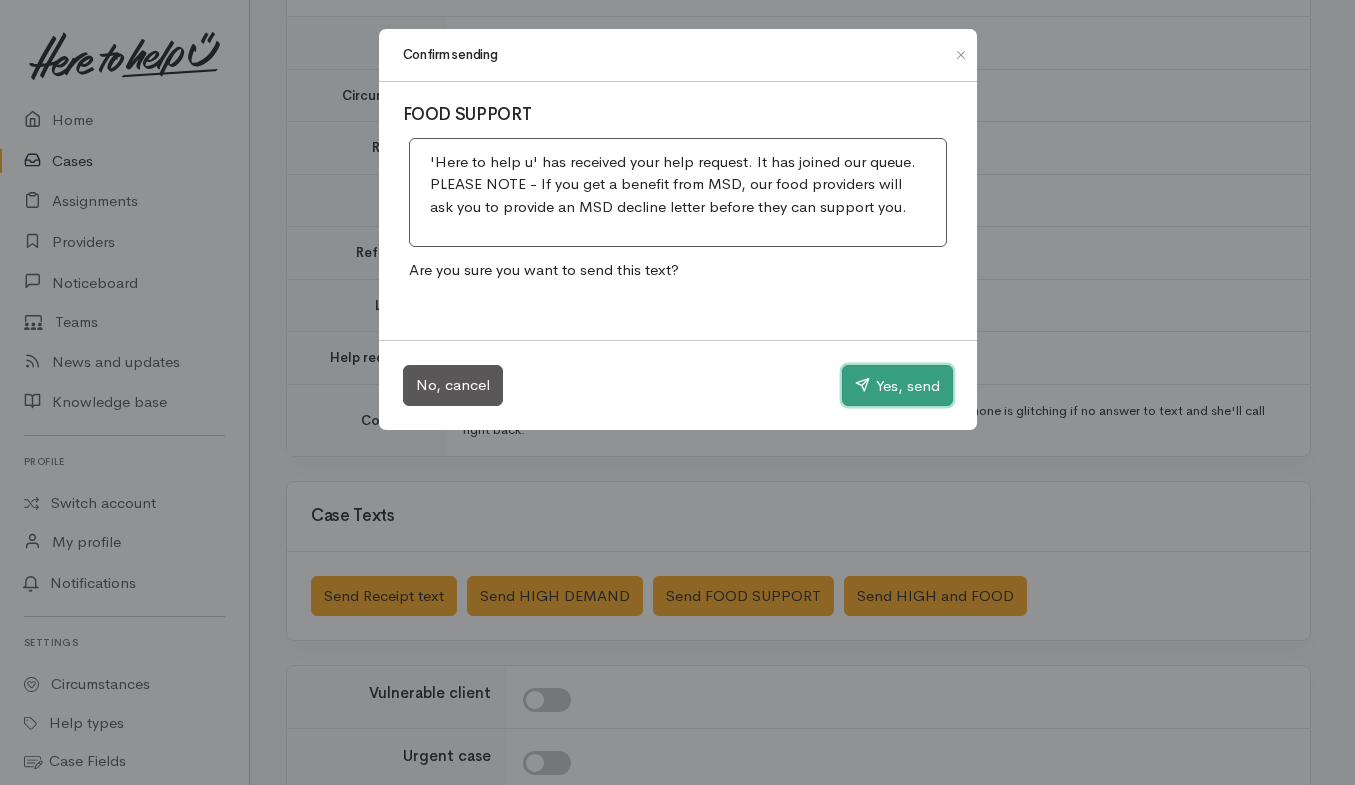 click on "Yes, send" at bounding box center [897, 386] 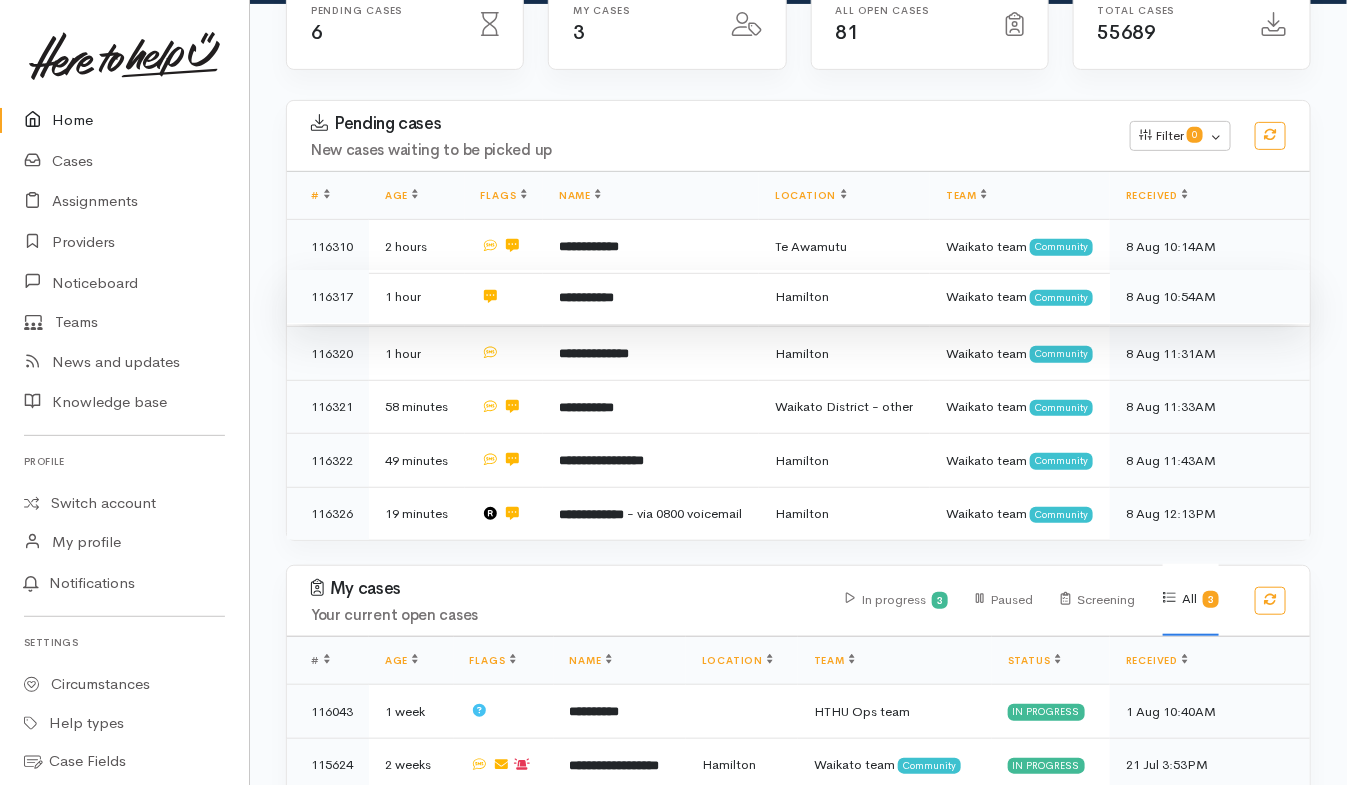 scroll, scrollTop: 218, scrollLeft: 0, axis: vertical 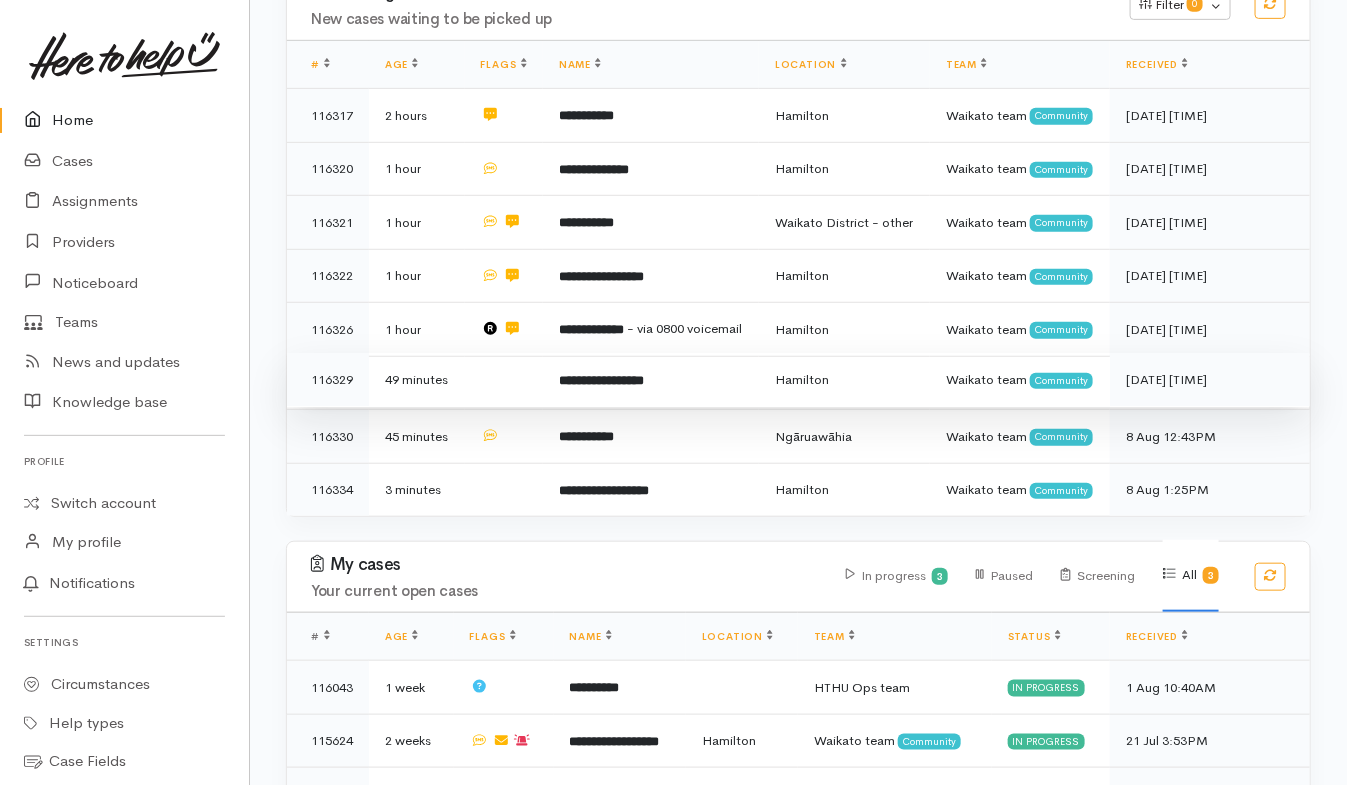 click at bounding box center (504, 380) 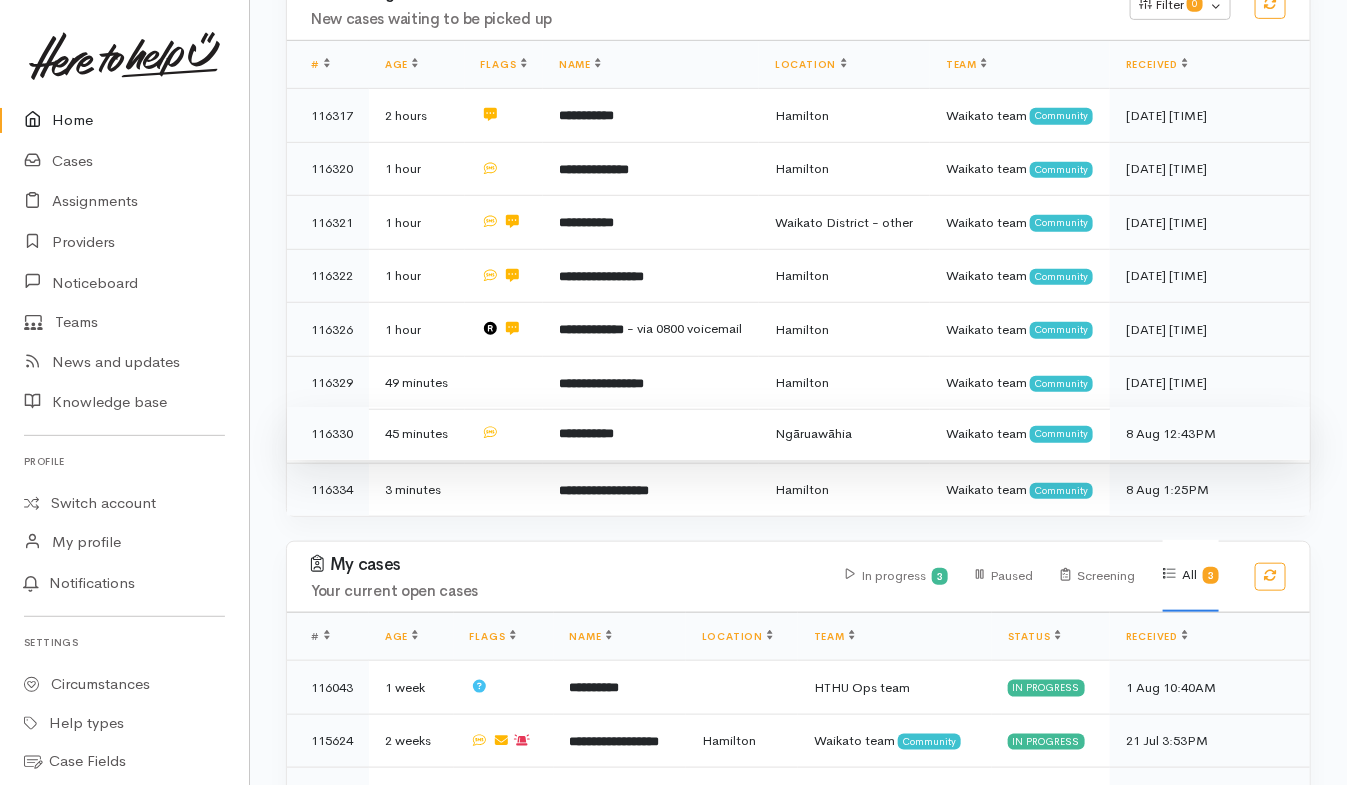 click on "**********" at bounding box center (651, 434) 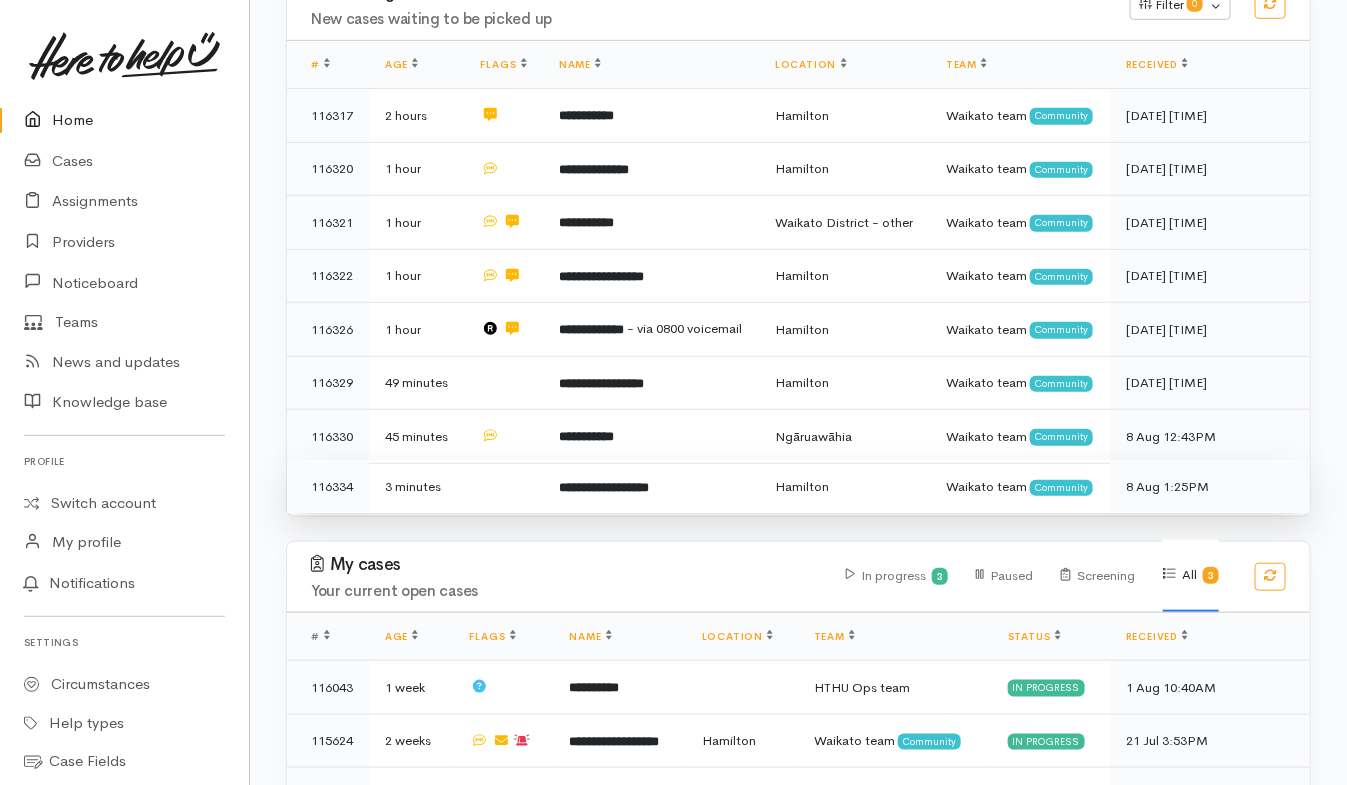 click at bounding box center (504, 486) 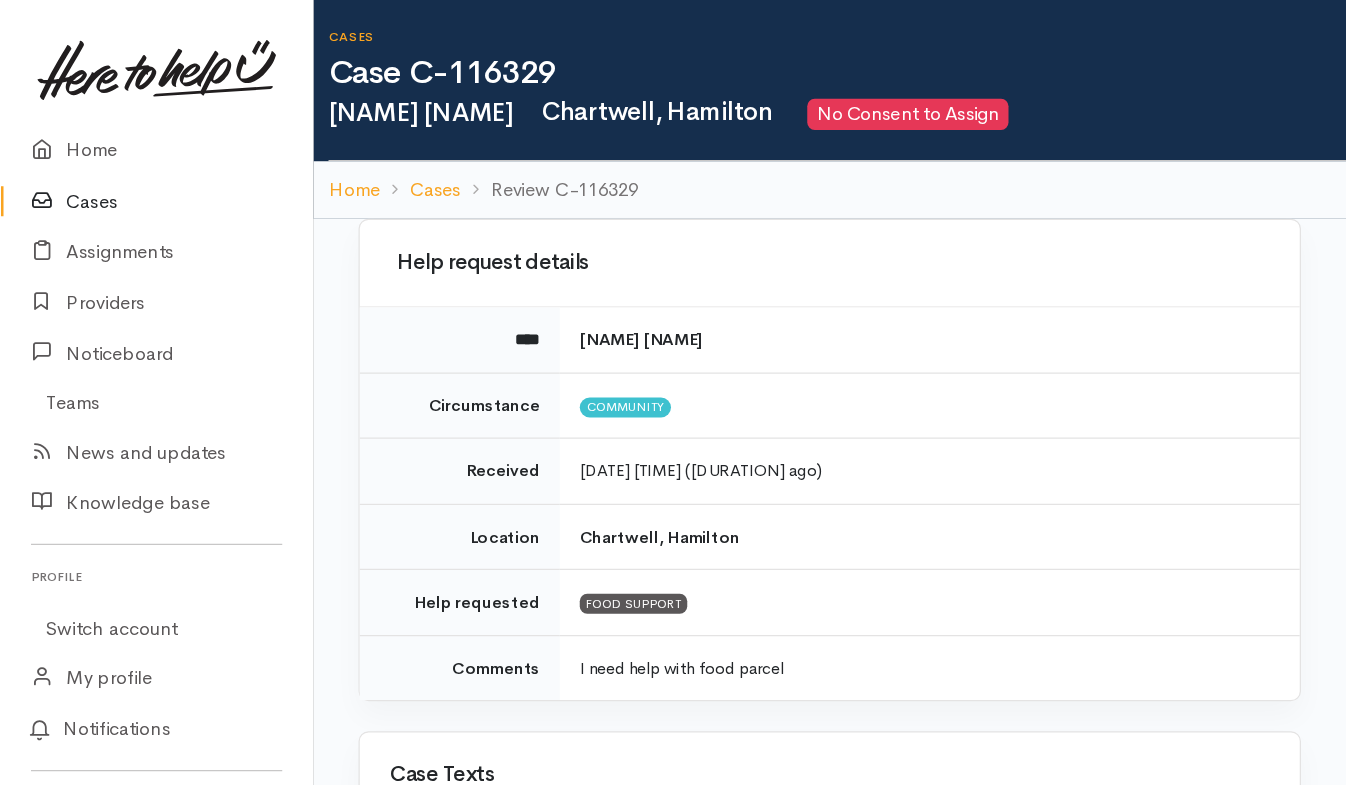 scroll, scrollTop: 0, scrollLeft: 0, axis: both 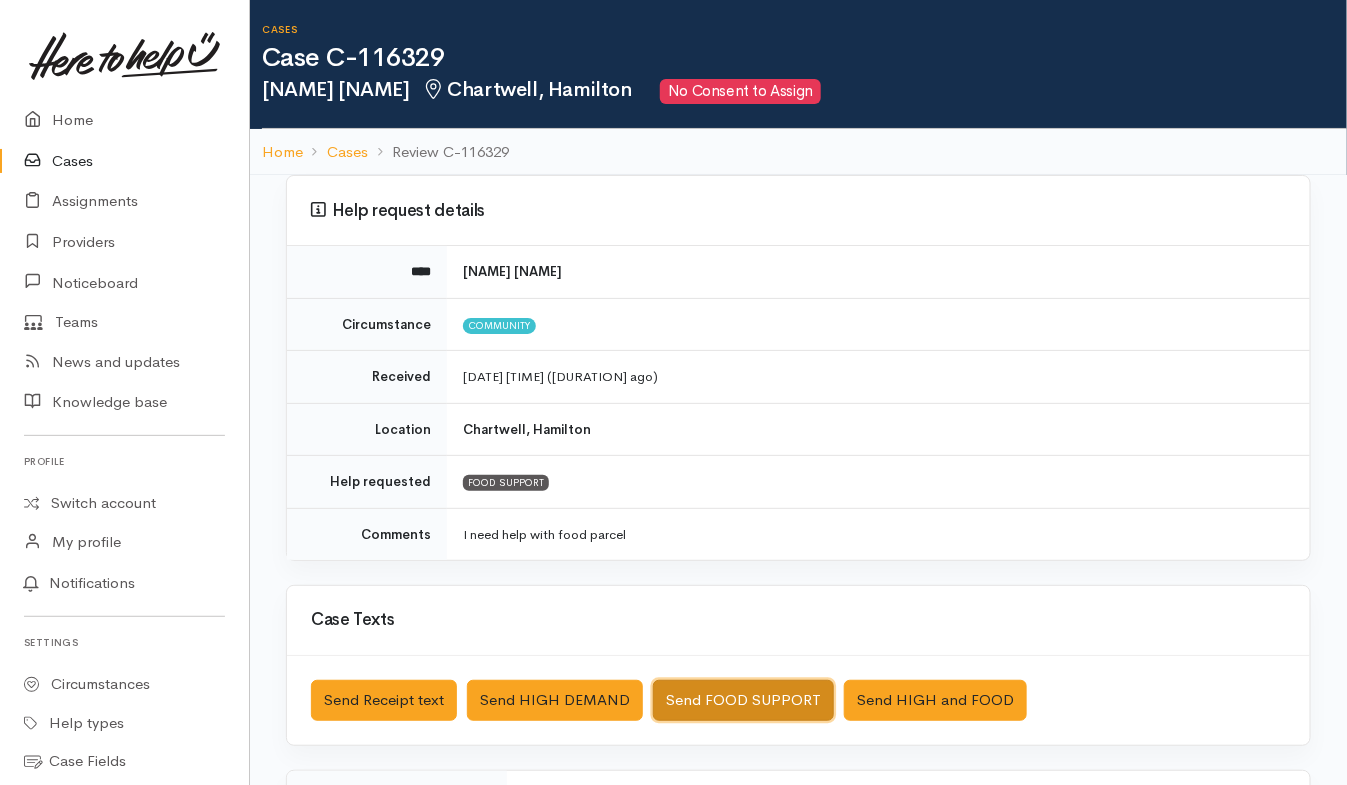click on "Send FOOD SUPPORT" at bounding box center (743, 700) 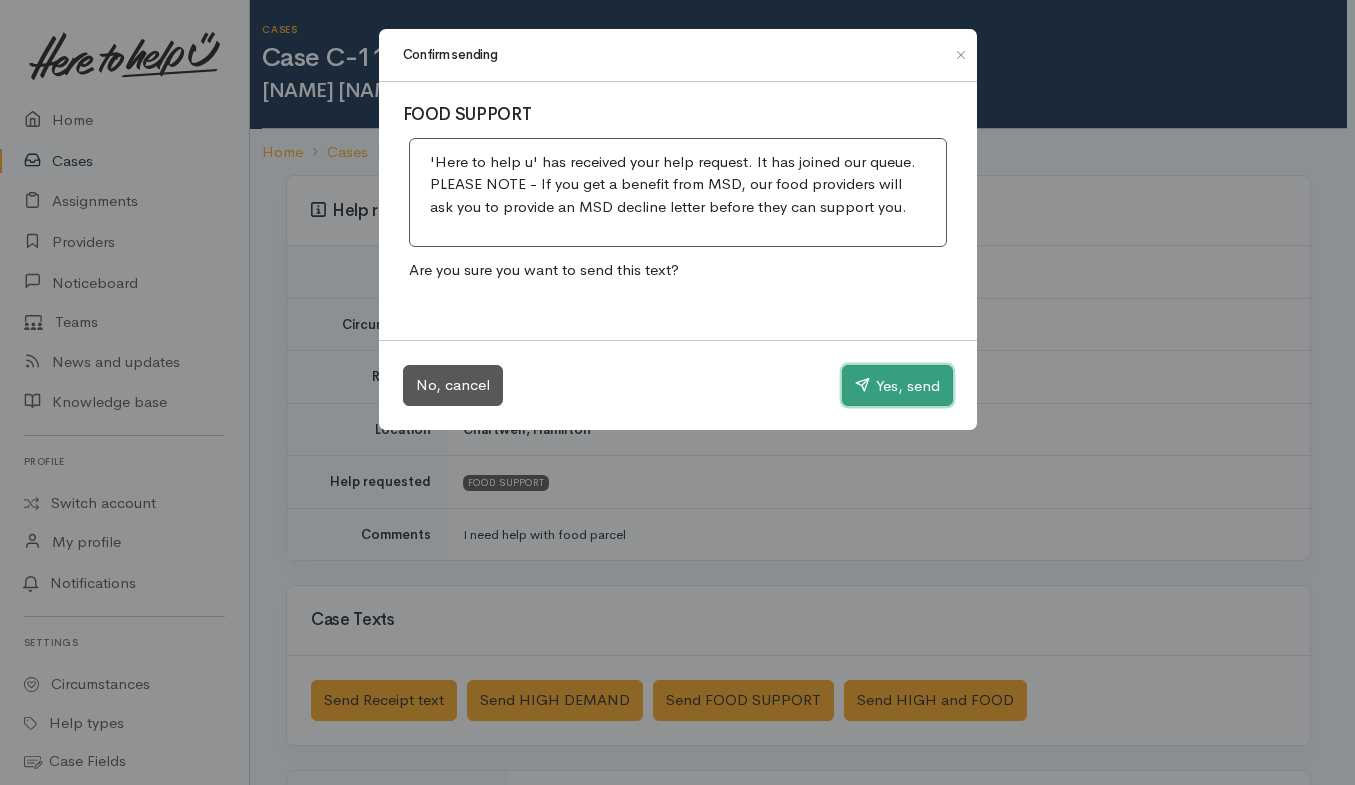 click on "Yes, send" at bounding box center (897, 386) 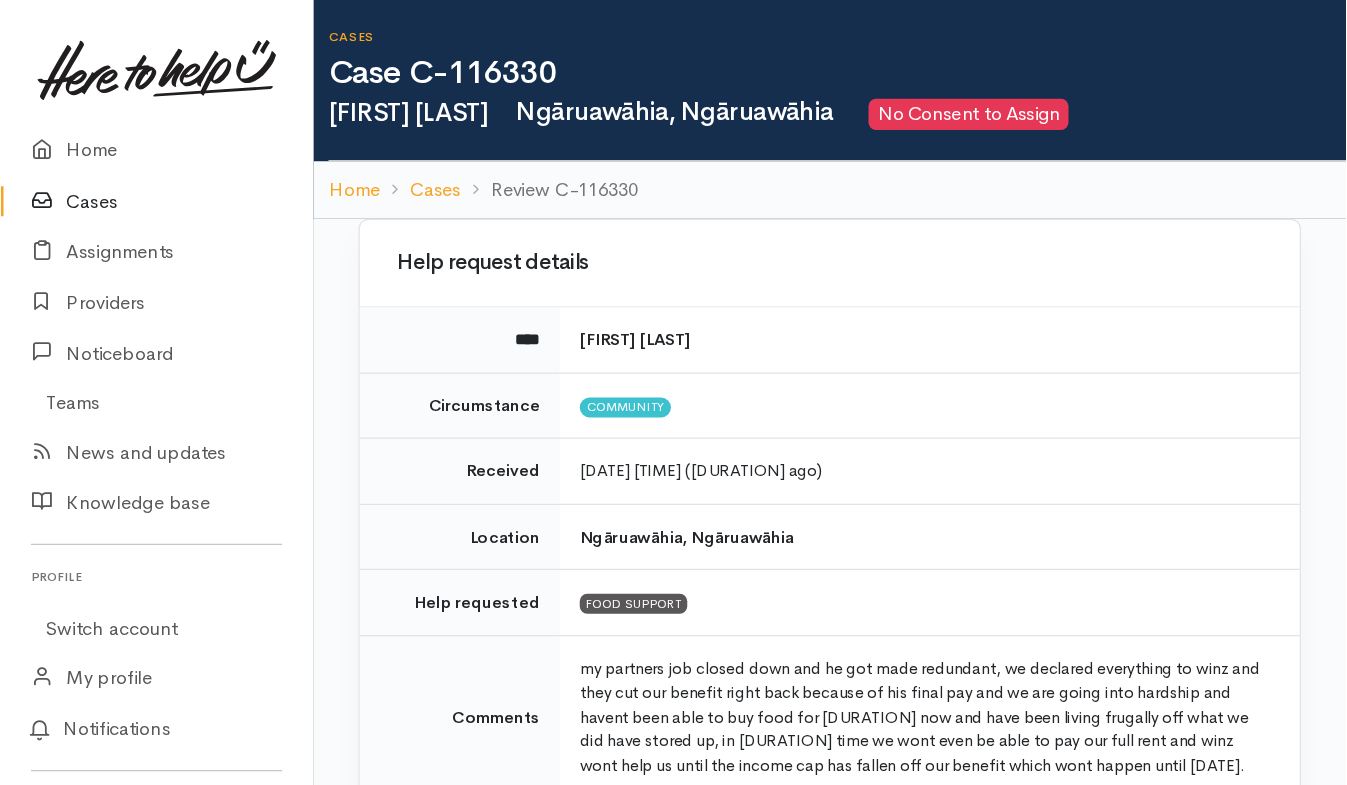 scroll, scrollTop: 0, scrollLeft: 0, axis: both 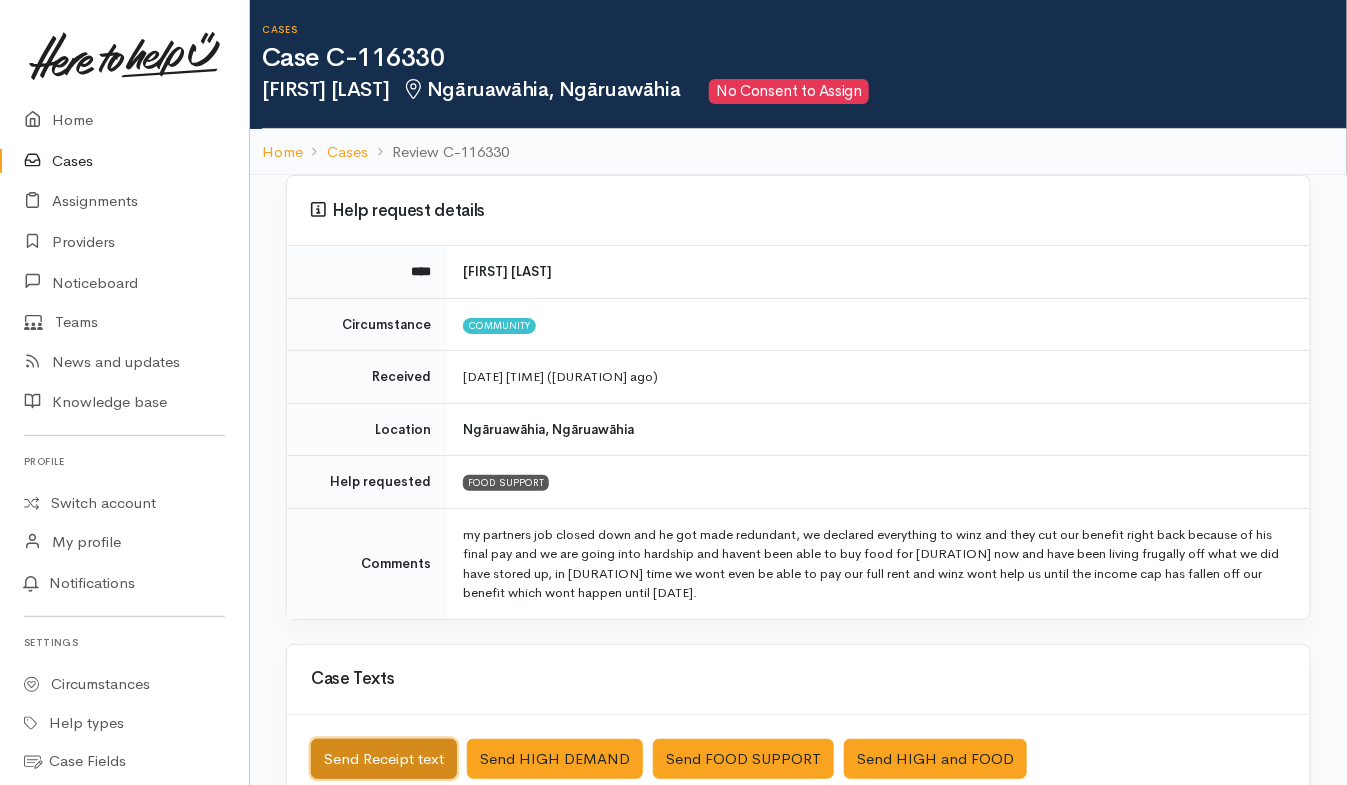 click on "Send Receipt text" at bounding box center (384, 759) 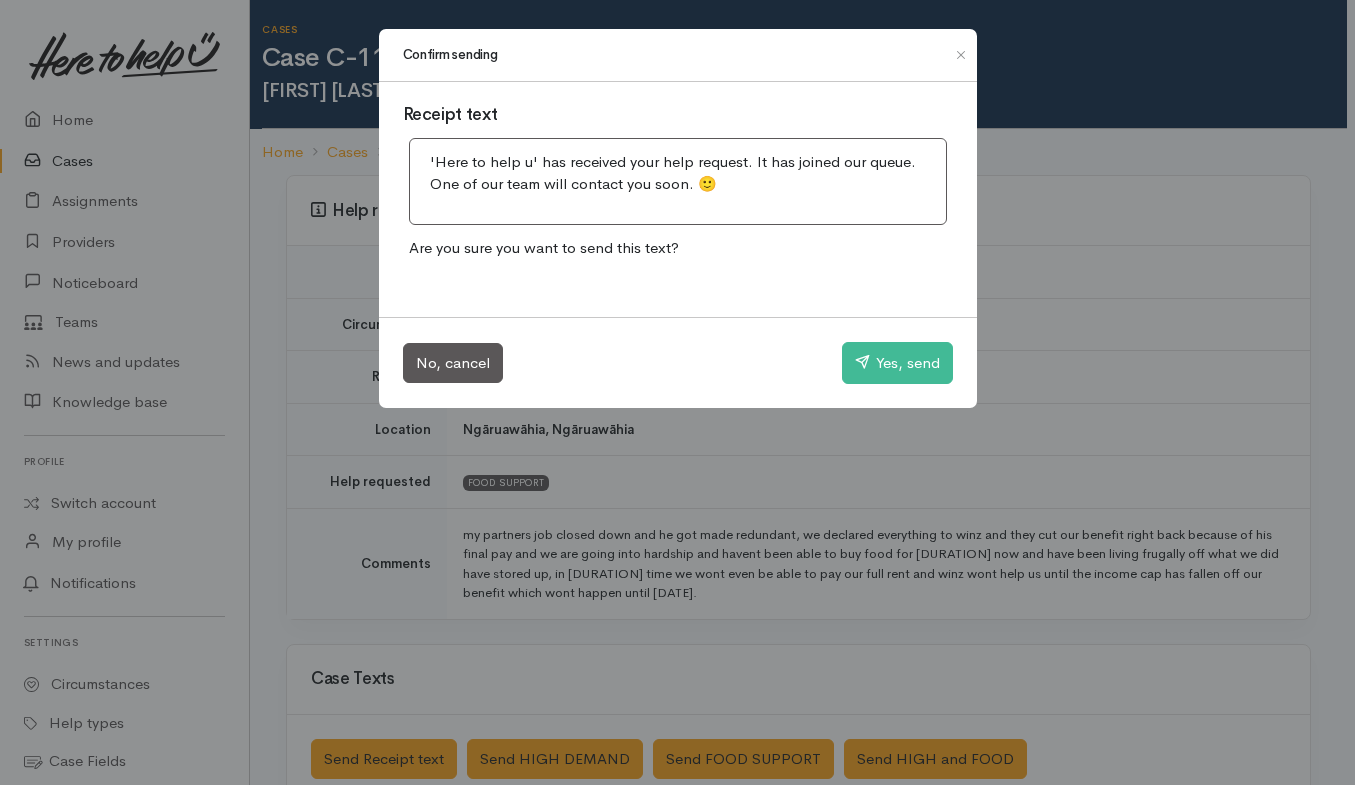 click on "Confirm sending
Receipt text
'Here to help u' has received your help request. It has joined our queue. One of our team will contact you soon. 🙂
Are you sure you want to send this text?
No, cancel
Yes, send" at bounding box center (677, 392) 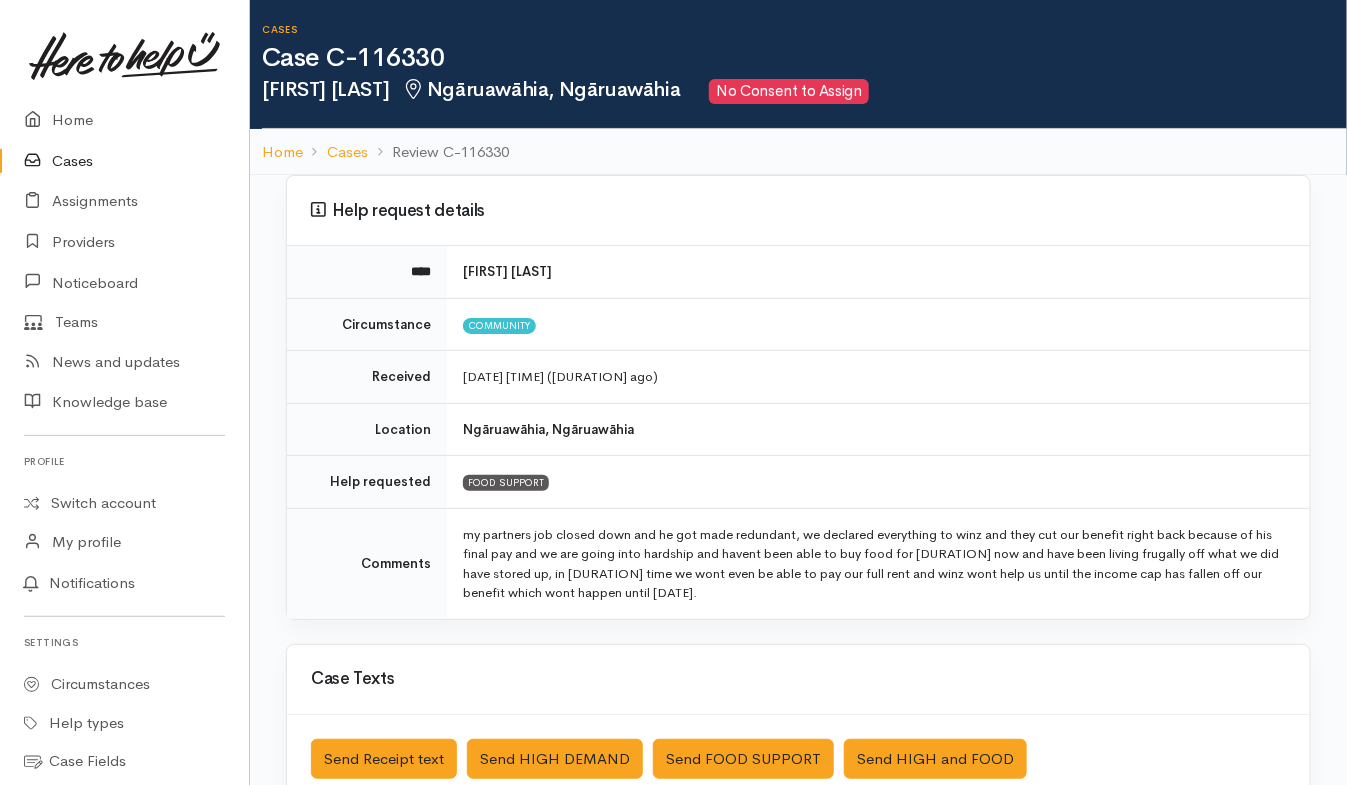 click on "Saved
The text message has been queued.
An error occurred
Send Receipt text
Send HIGH DEMAND
Send FOOD SUPPORT
Send HIGH and FOOD
Close" at bounding box center [798, 759] 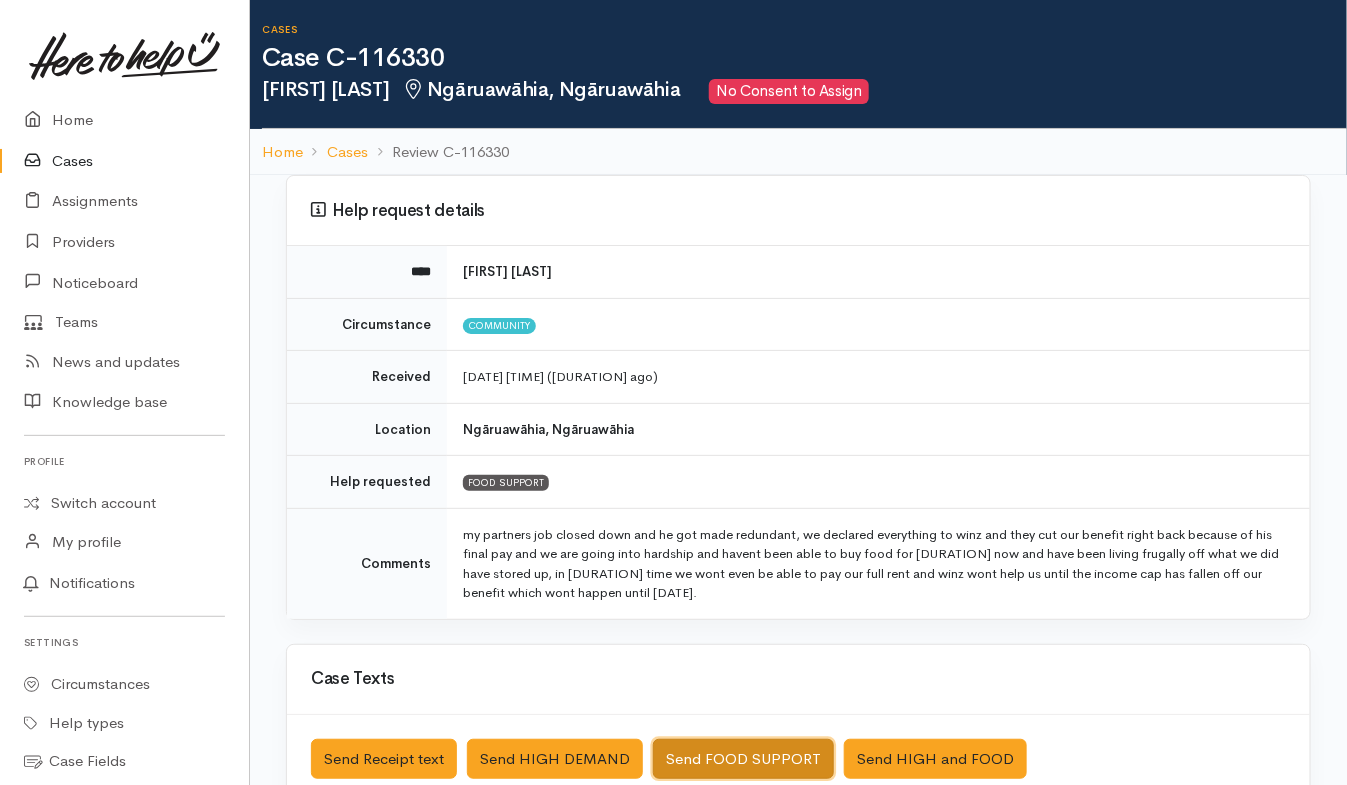 click on "Send FOOD SUPPORT" at bounding box center [743, 759] 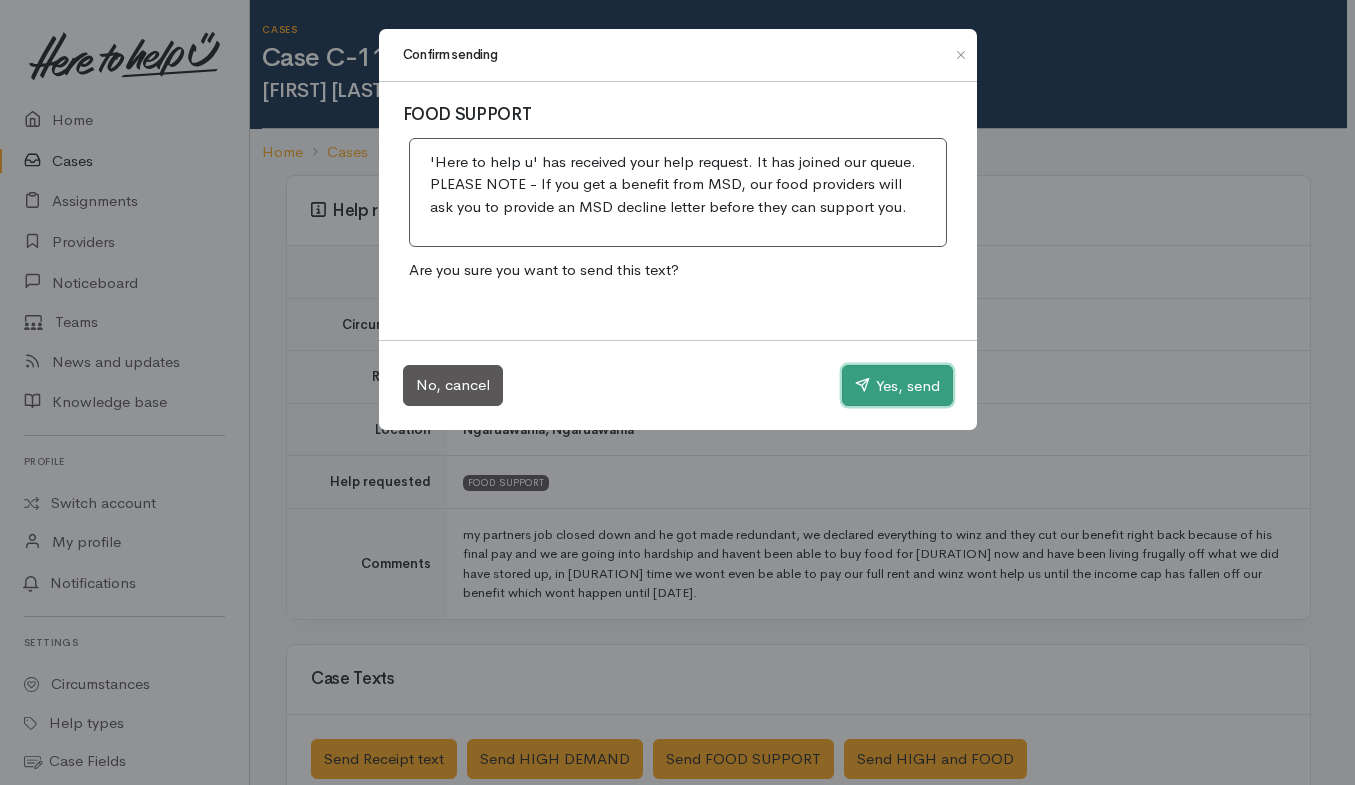 click on "Yes, send" at bounding box center (897, 386) 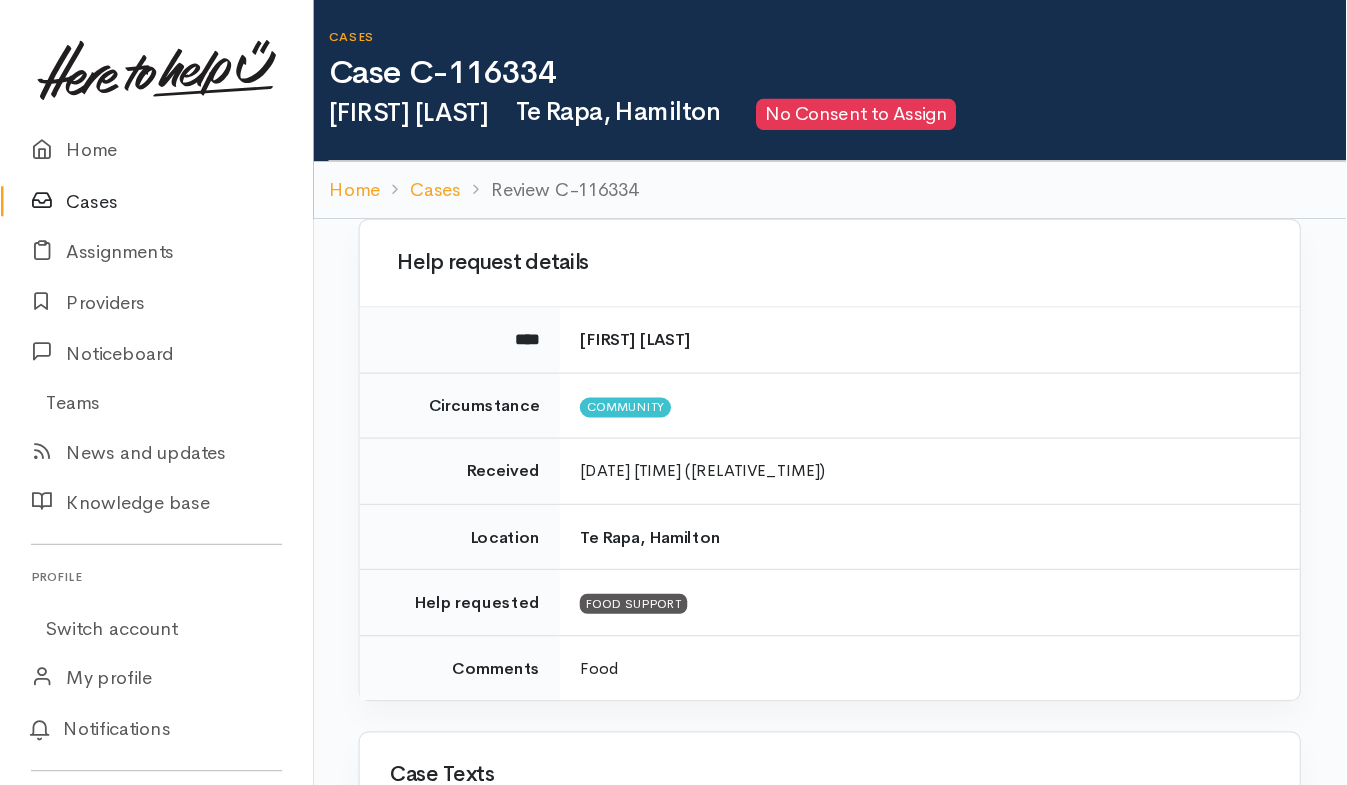 scroll, scrollTop: 0, scrollLeft: 0, axis: both 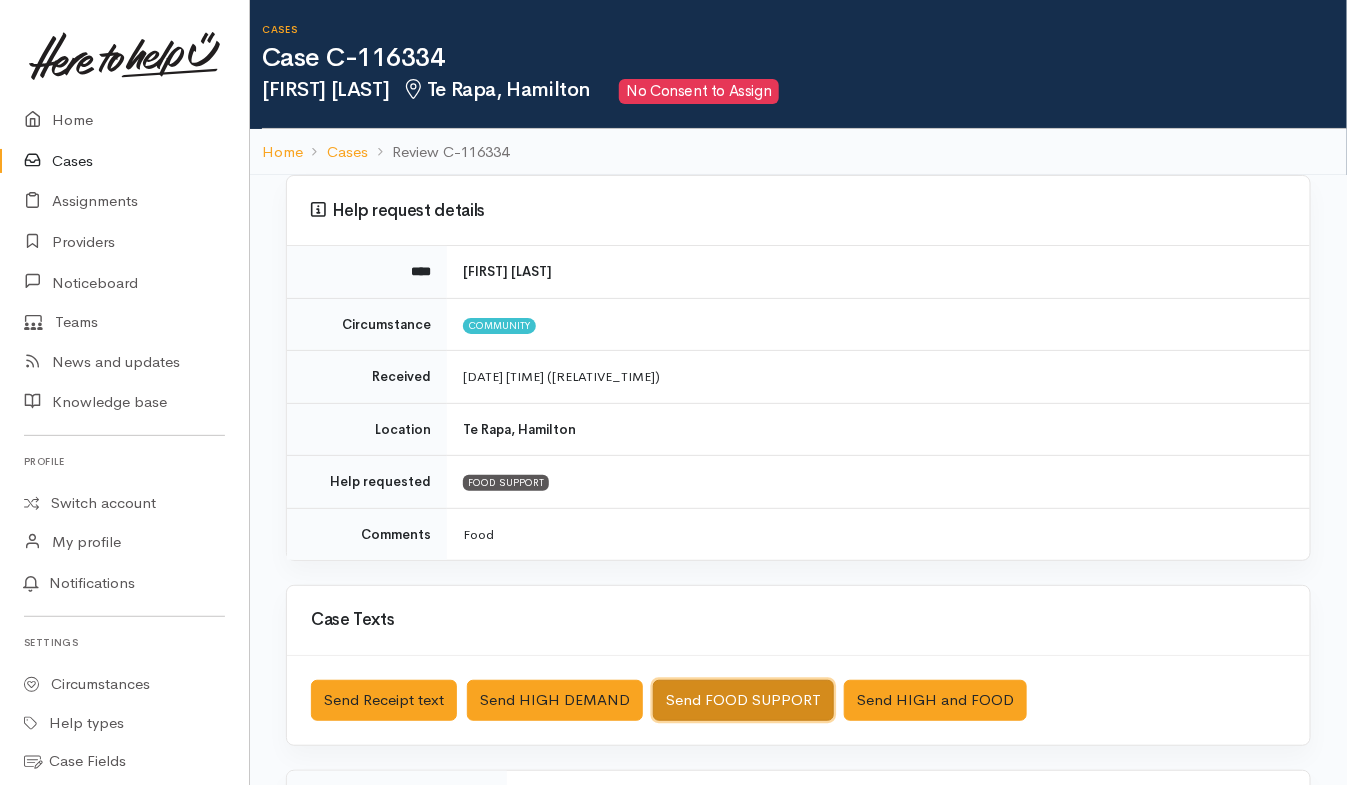 click on "Send FOOD SUPPORT" at bounding box center [743, 700] 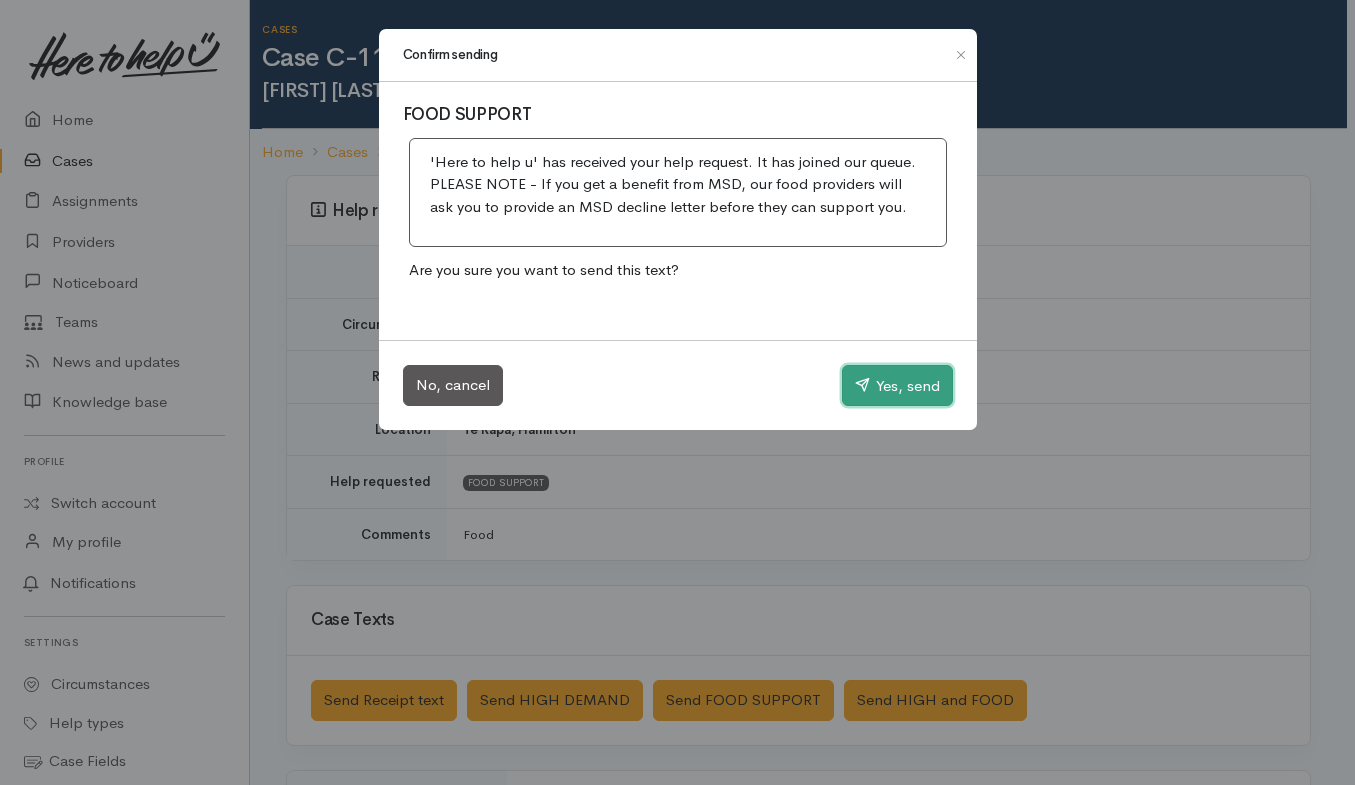 click on "Yes, send" at bounding box center [897, 386] 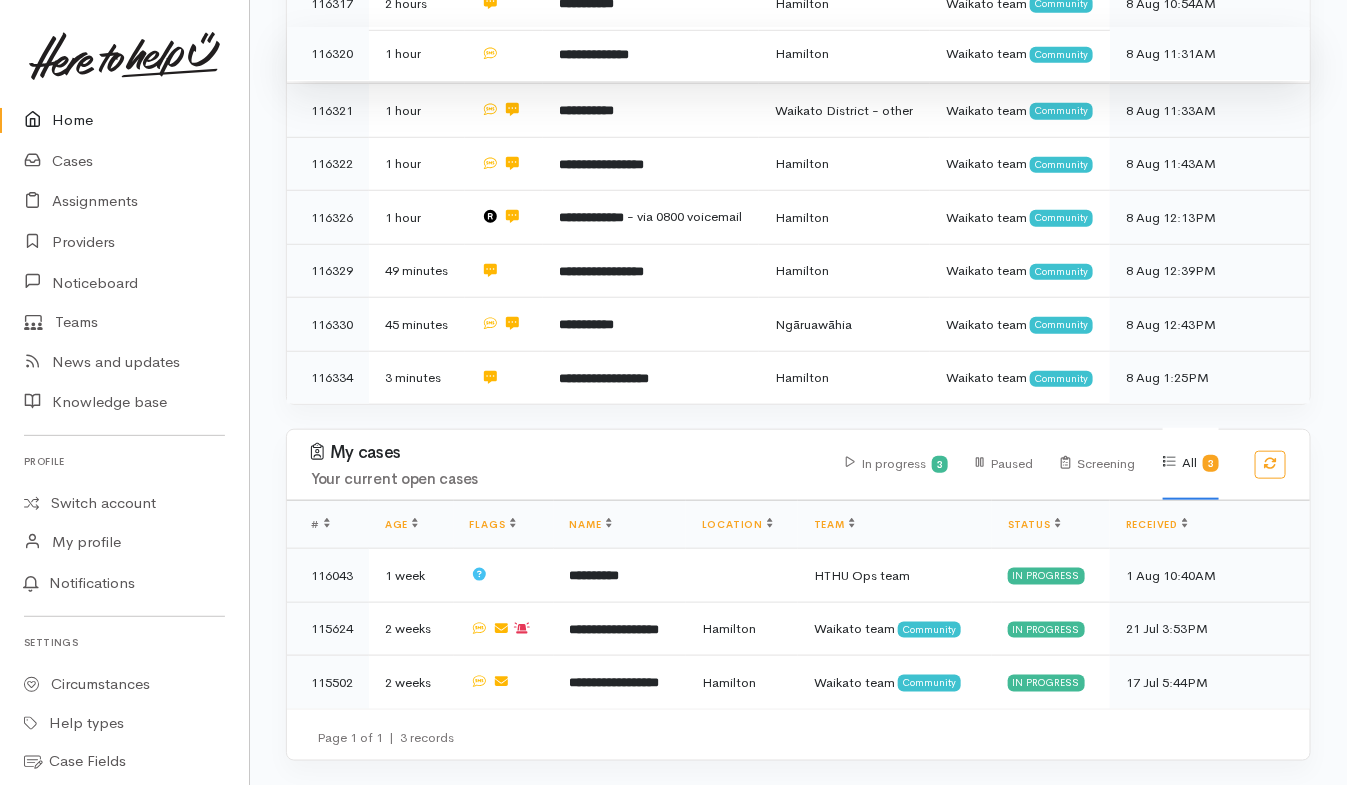scroll, scrollTop: 555, scrollLeft: 0, axis: vertical 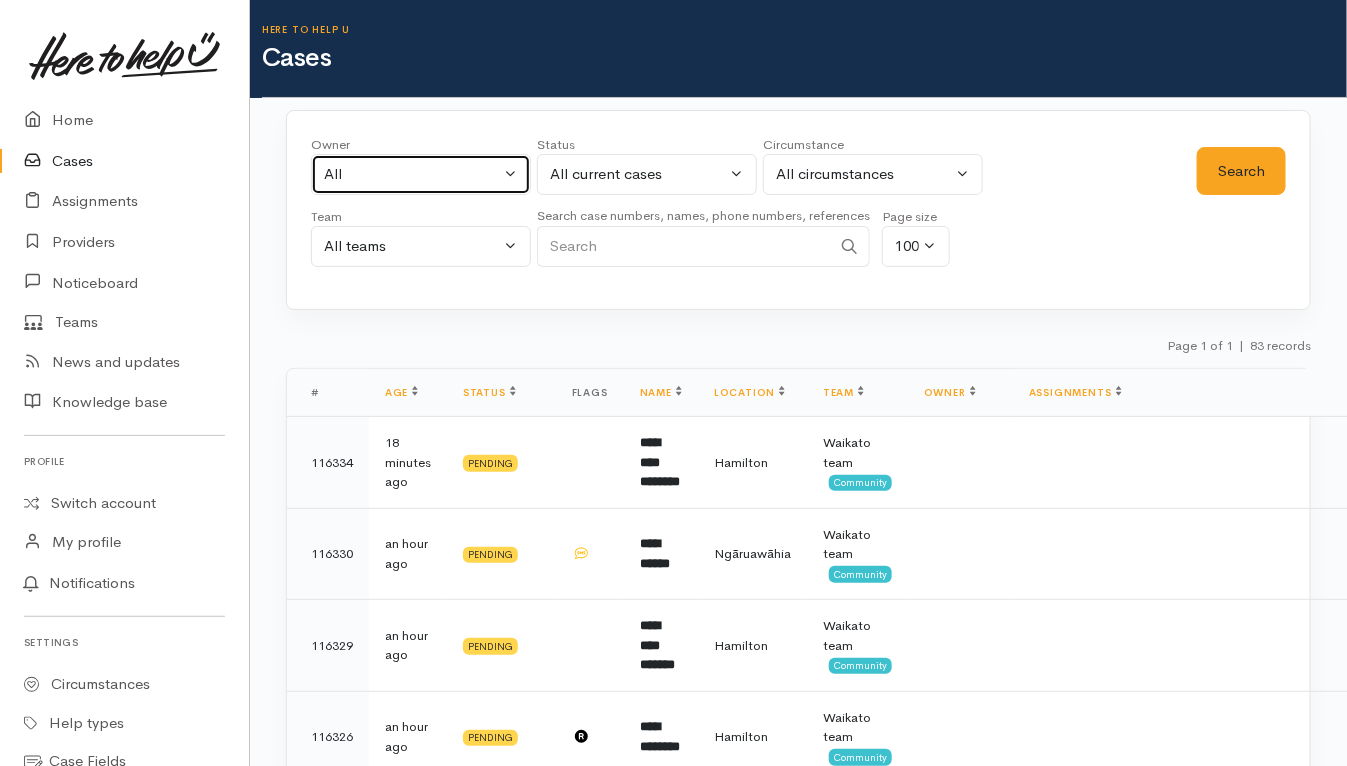 click on "All" at bounding box center (412, 174) 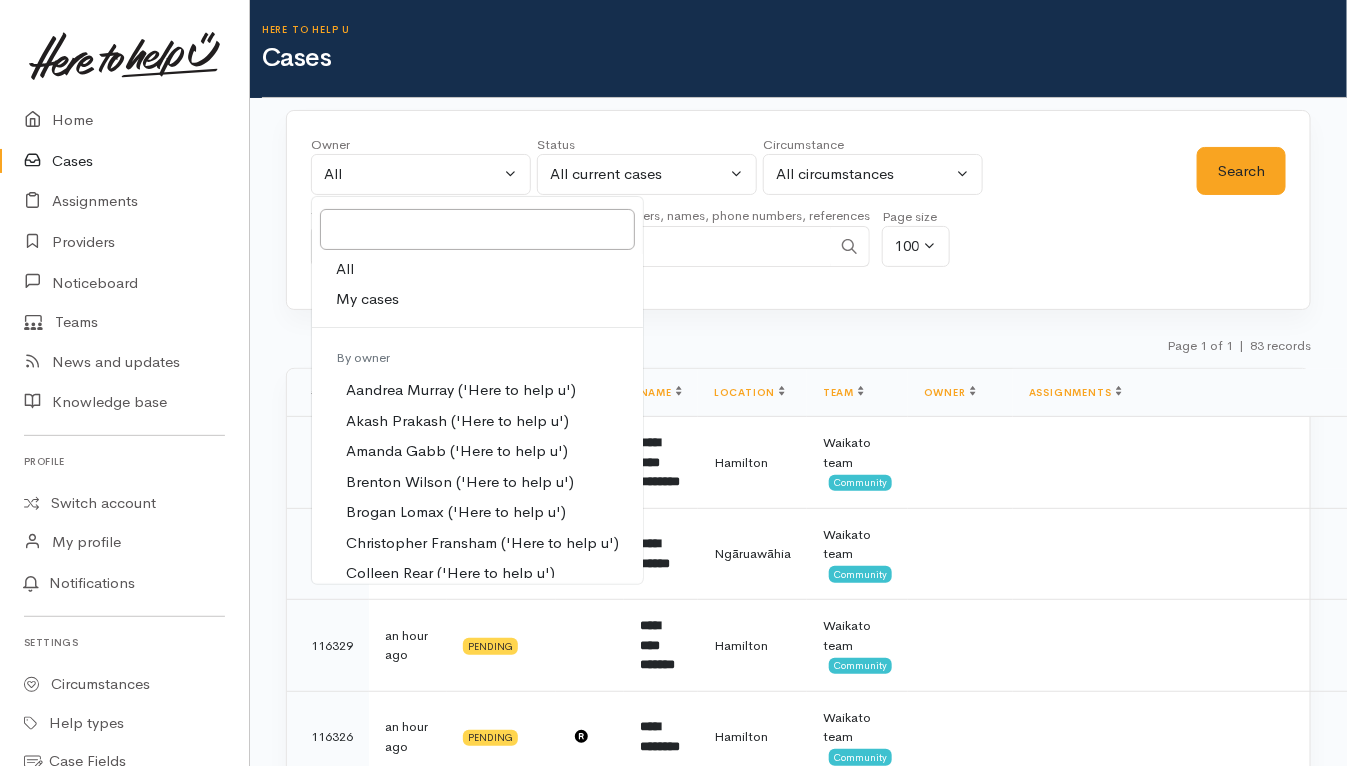 click on "My cases" at bounding box center (367, 299) 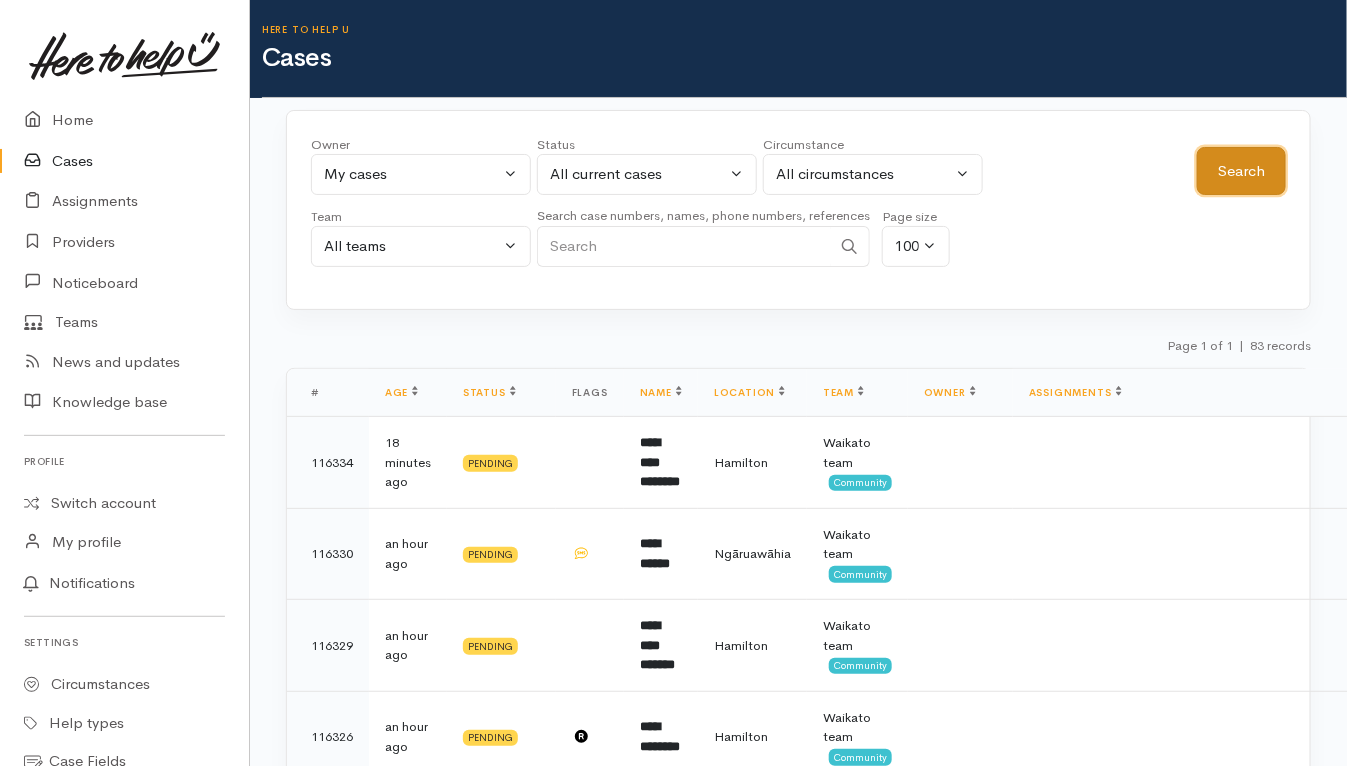 click on "Search" at bounding box center [1241, 171] 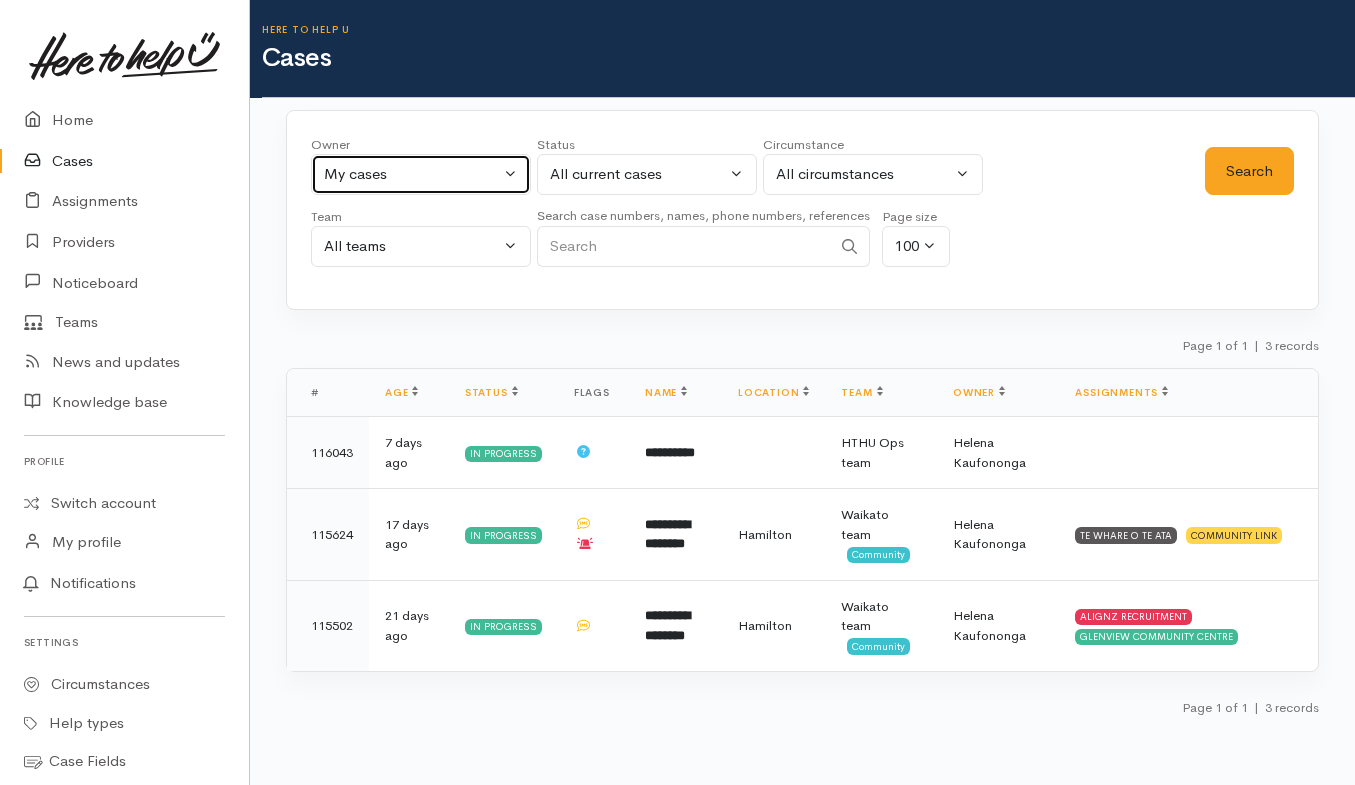 click on "My cases" at bounding box center (412, 174) 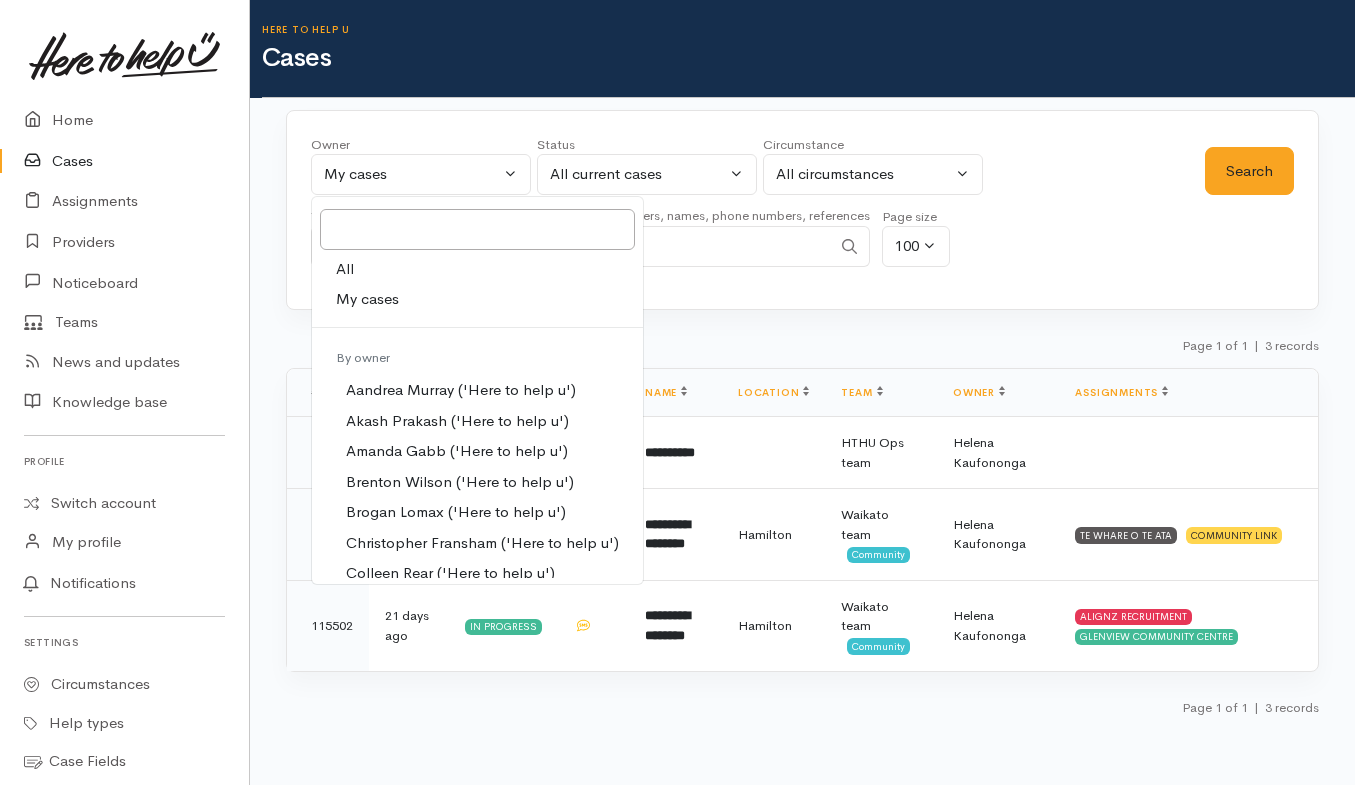click on "All" at bounding box center (477, 269) 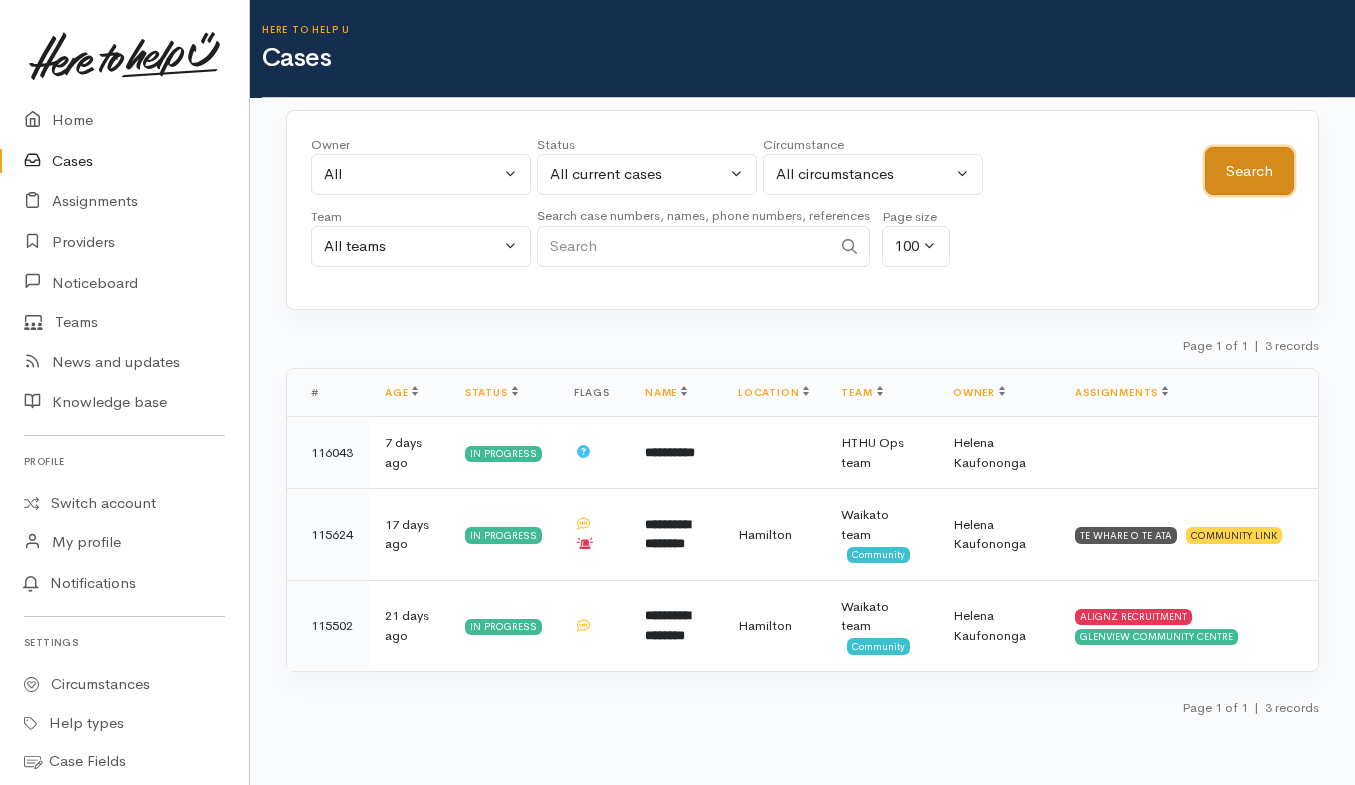click on "Search" at bounding box center (1249, 171) 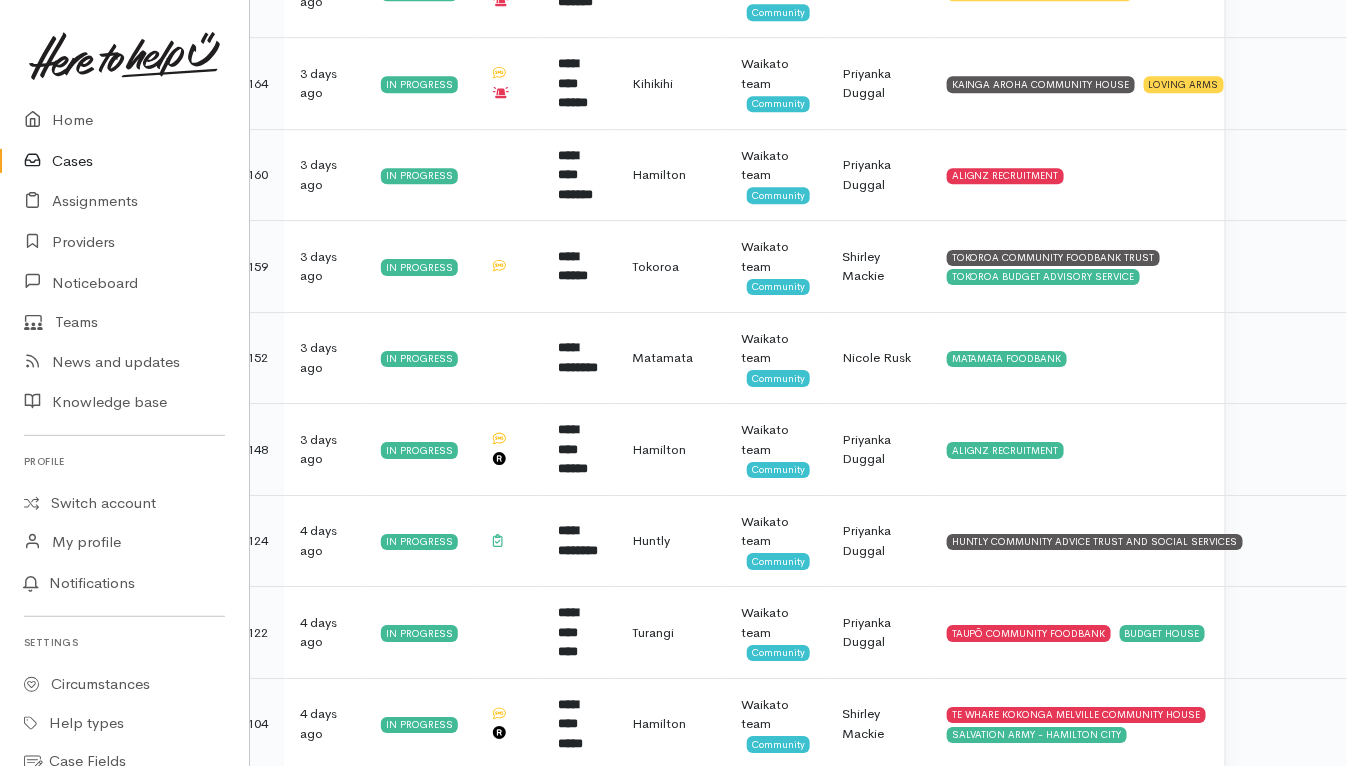 scroll, scrollTop: 4851, scrollLeft: 109, axis: both 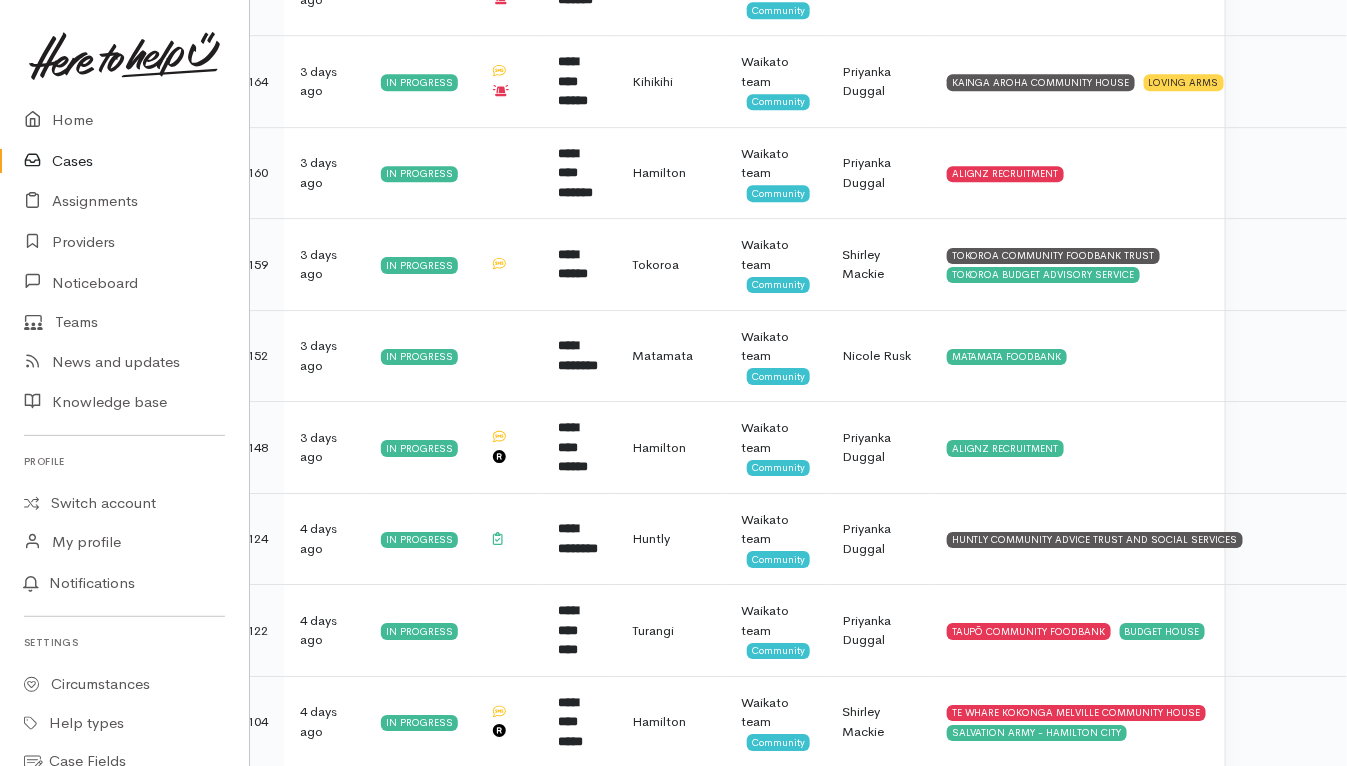 type 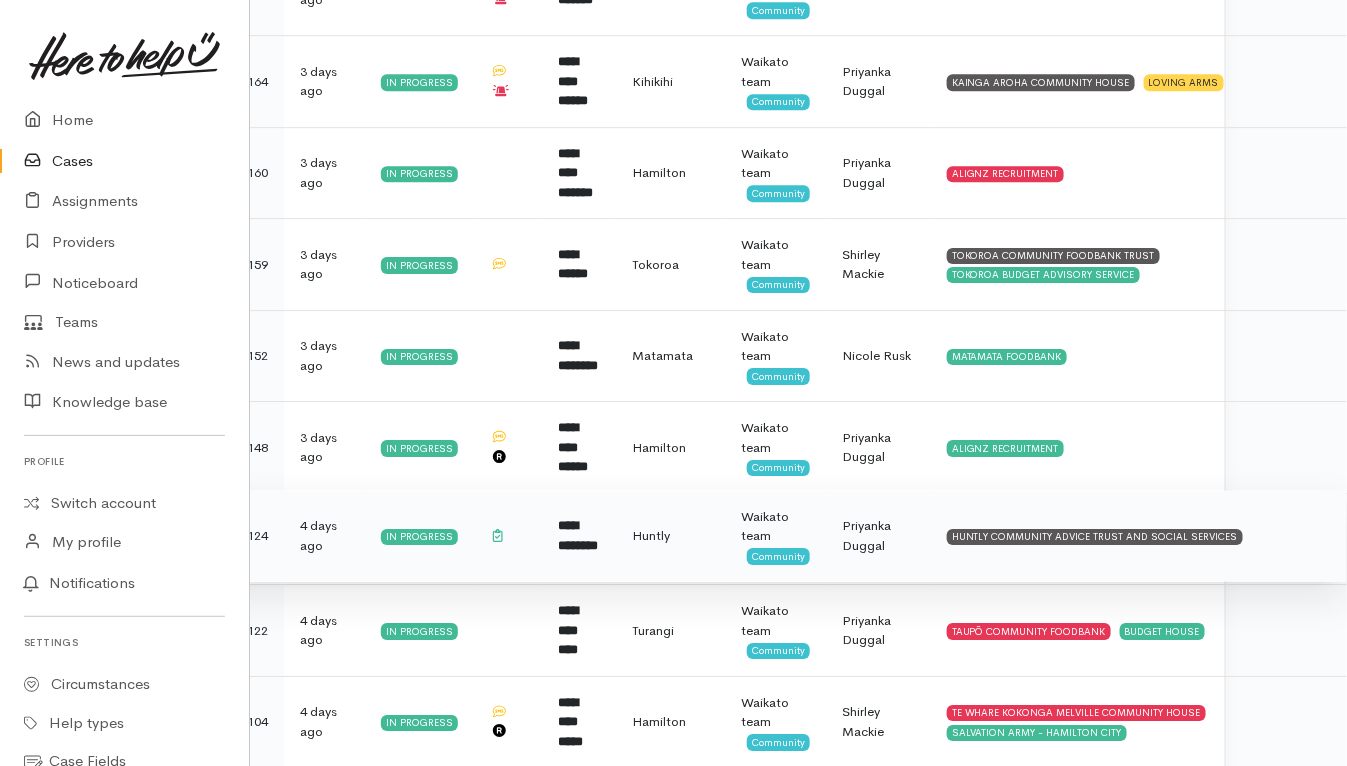 click on "Priyanka Duggal" at bounding box center [878, 536] 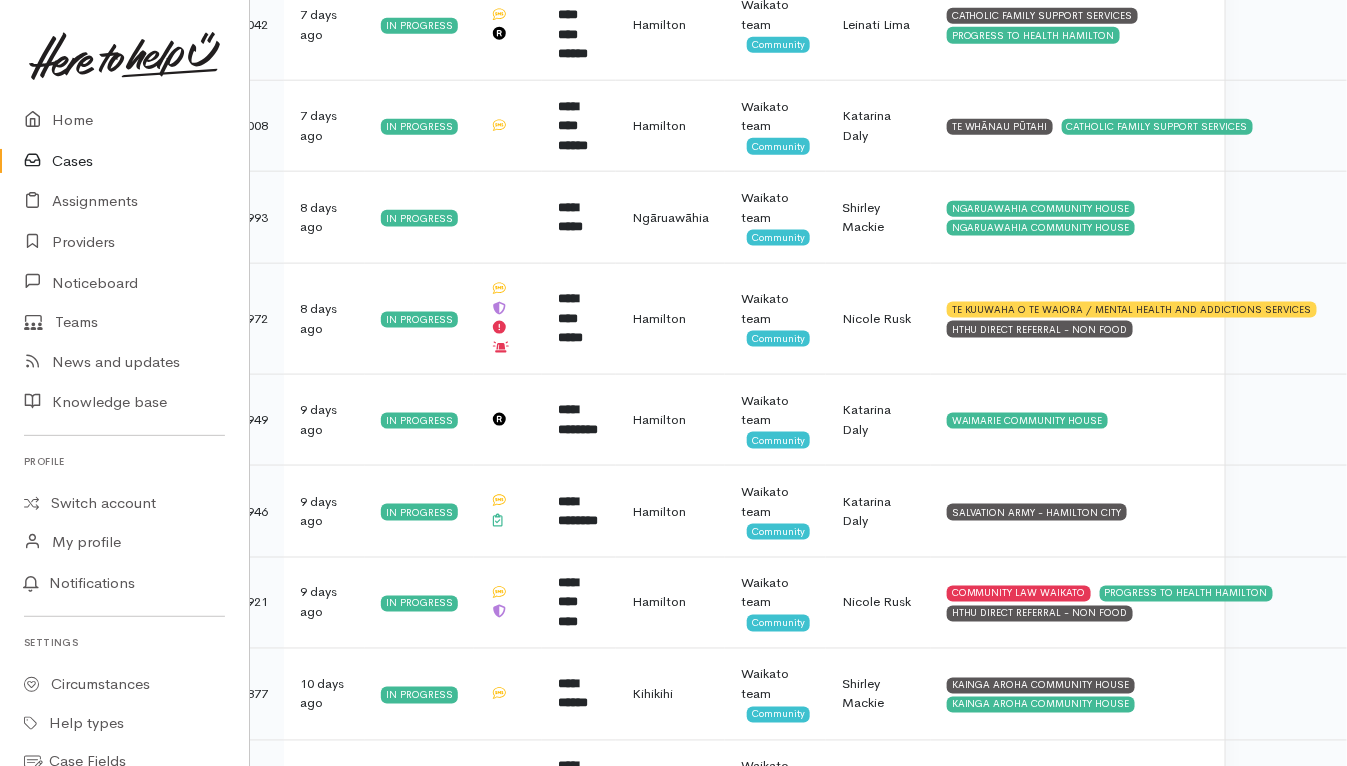 scroll, scrollTop: 6184, scrollLeft: 109, axis: both 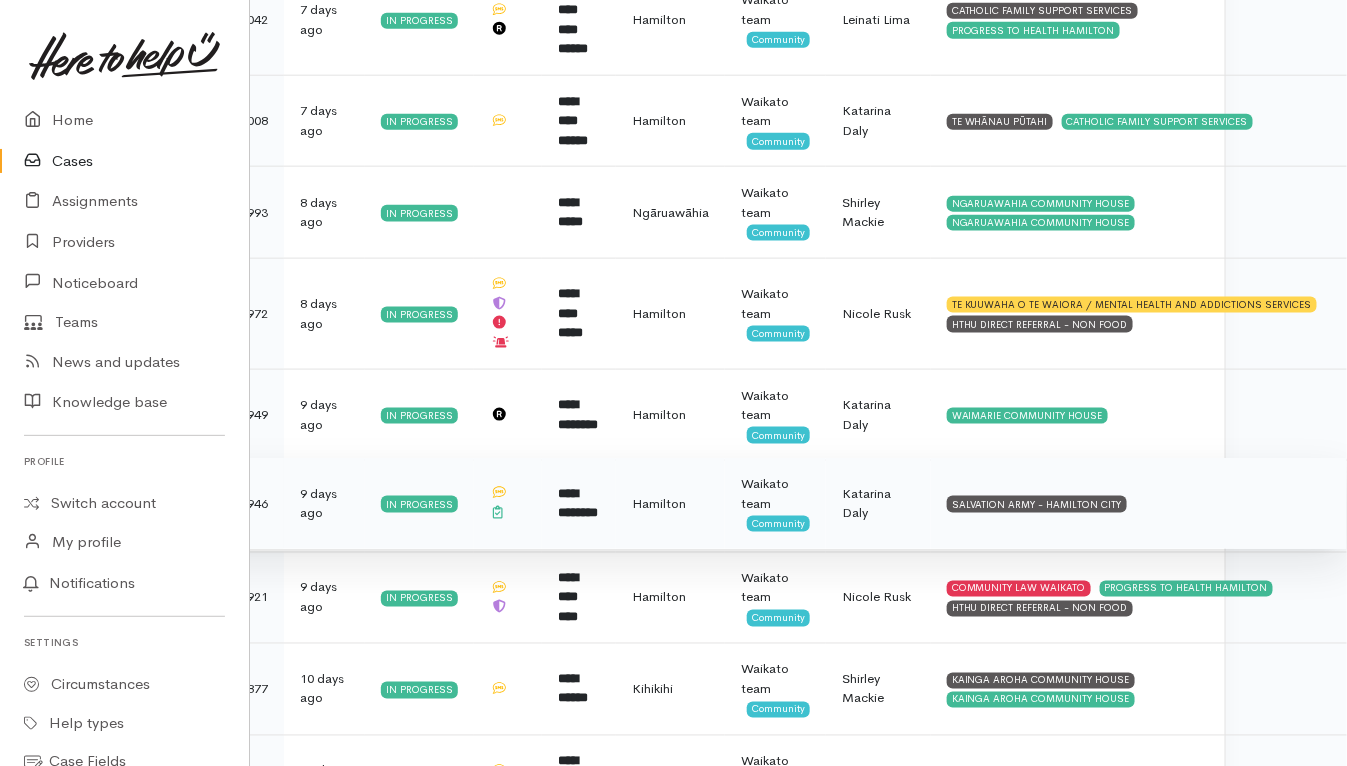 click on "Katarina Daly" at bounding box center [878, 504] 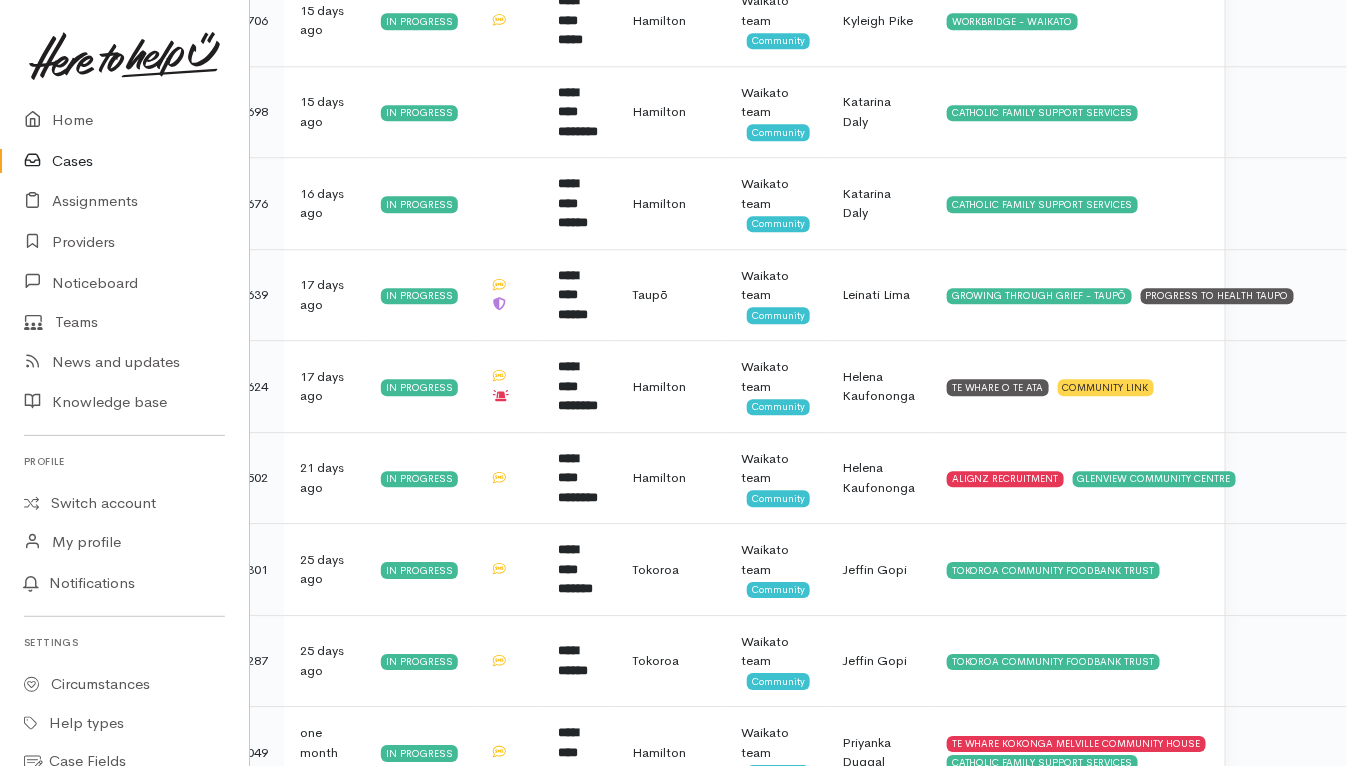 scroll, scrollTop: 7356, scrollLeft: 124, axis: both 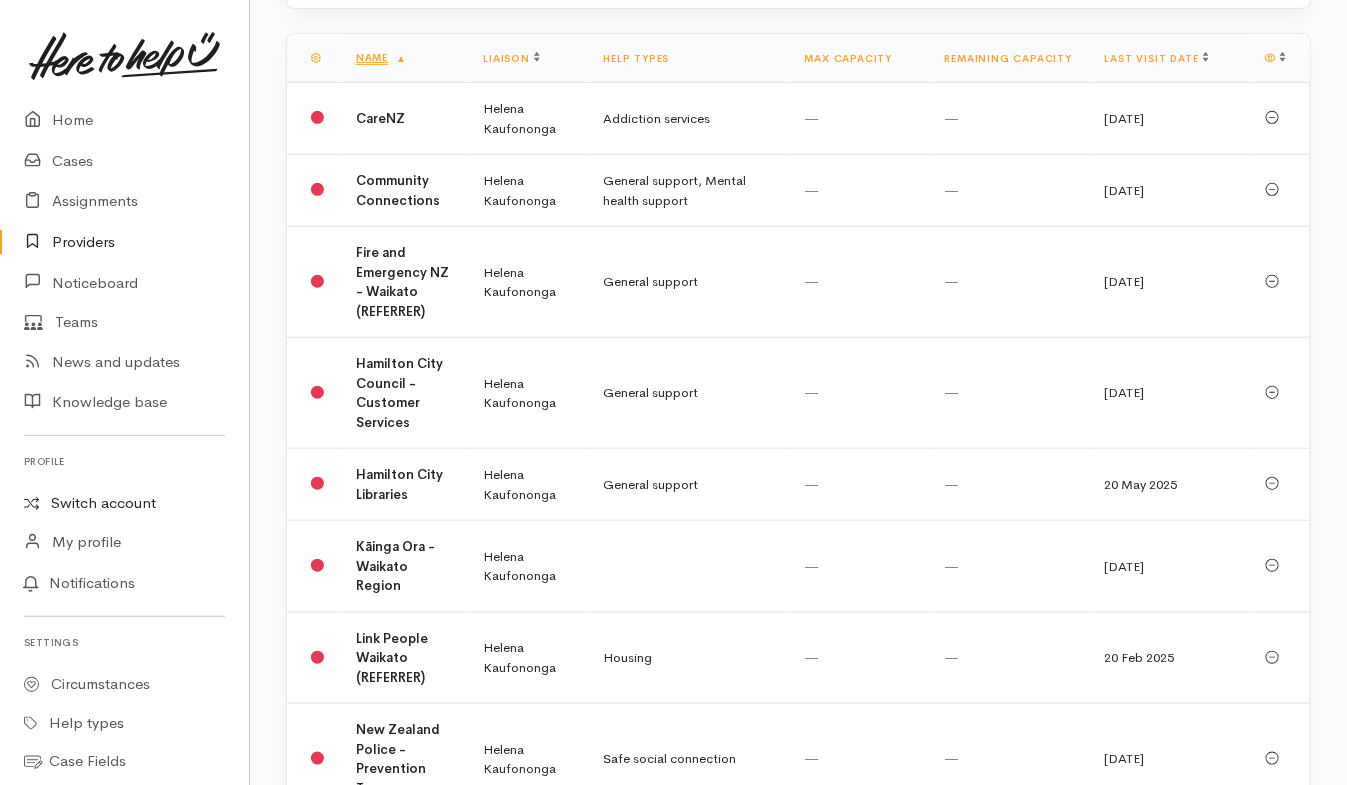 click on "Switch account" at bounding box center (124, 503) 